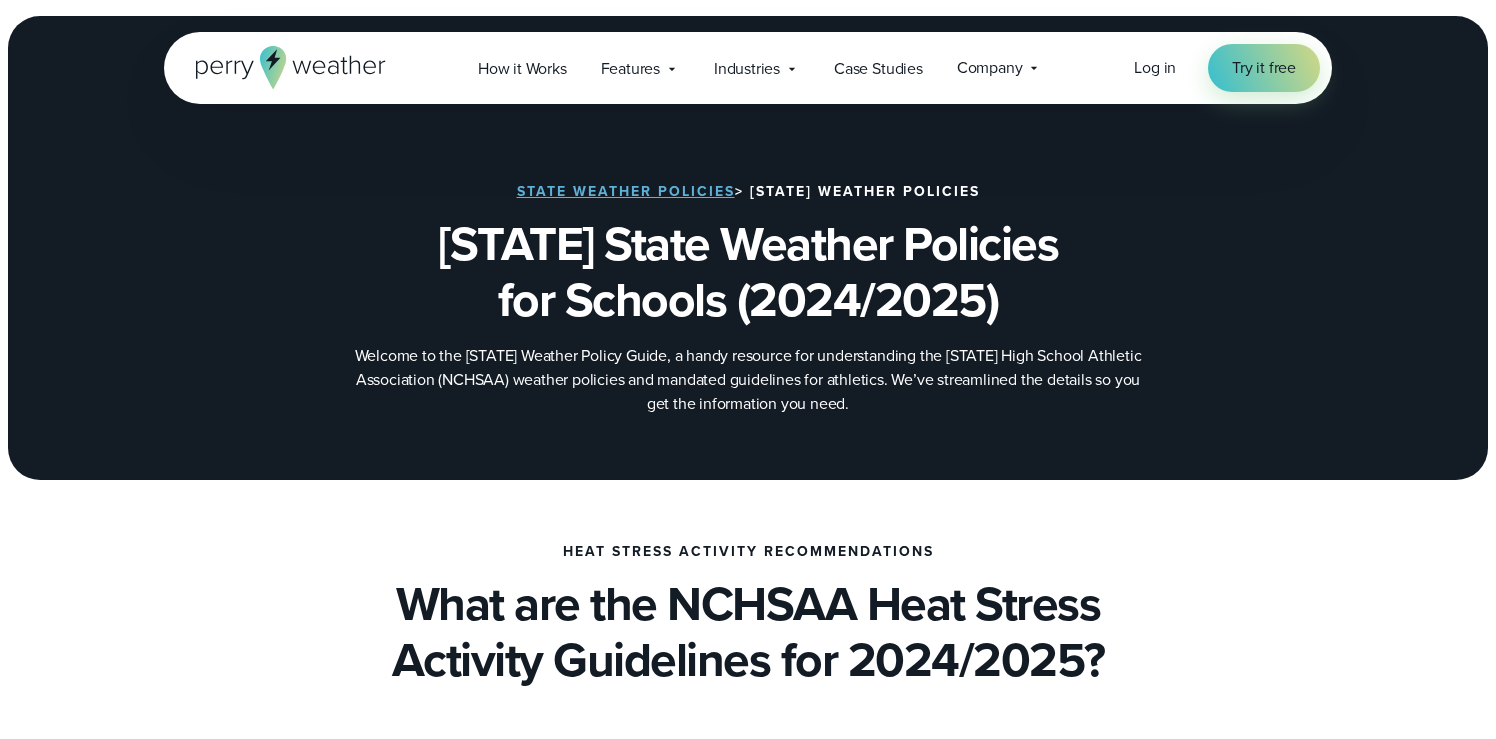 scroll, scrollTop: 394, scrollLeft: 0, axis: vertical 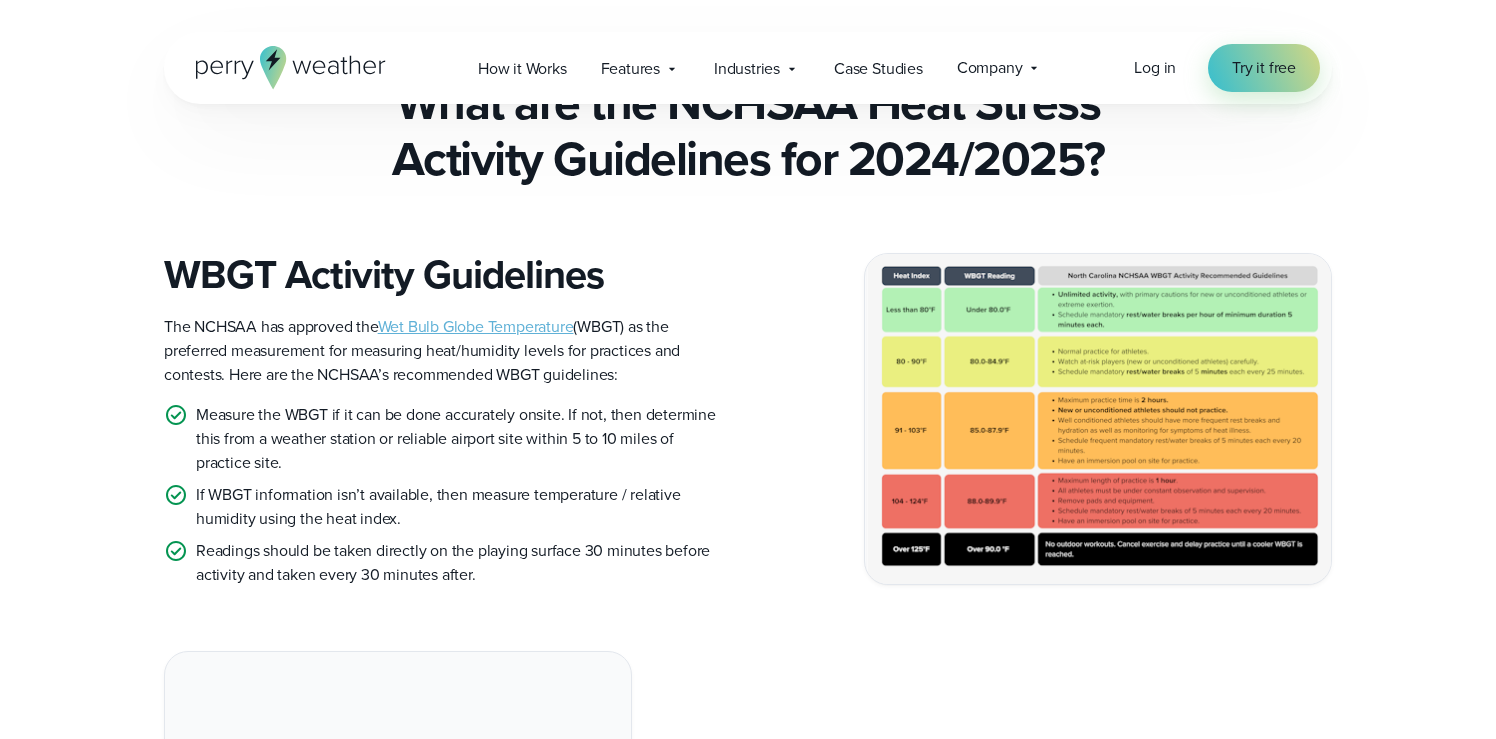 click on "Measure the WBGT if it can be done accurately onsite. If not, then determine this from a weather station or reliable airport site within 5 to 10 miles of practice site." at bounding box center [464, 439] 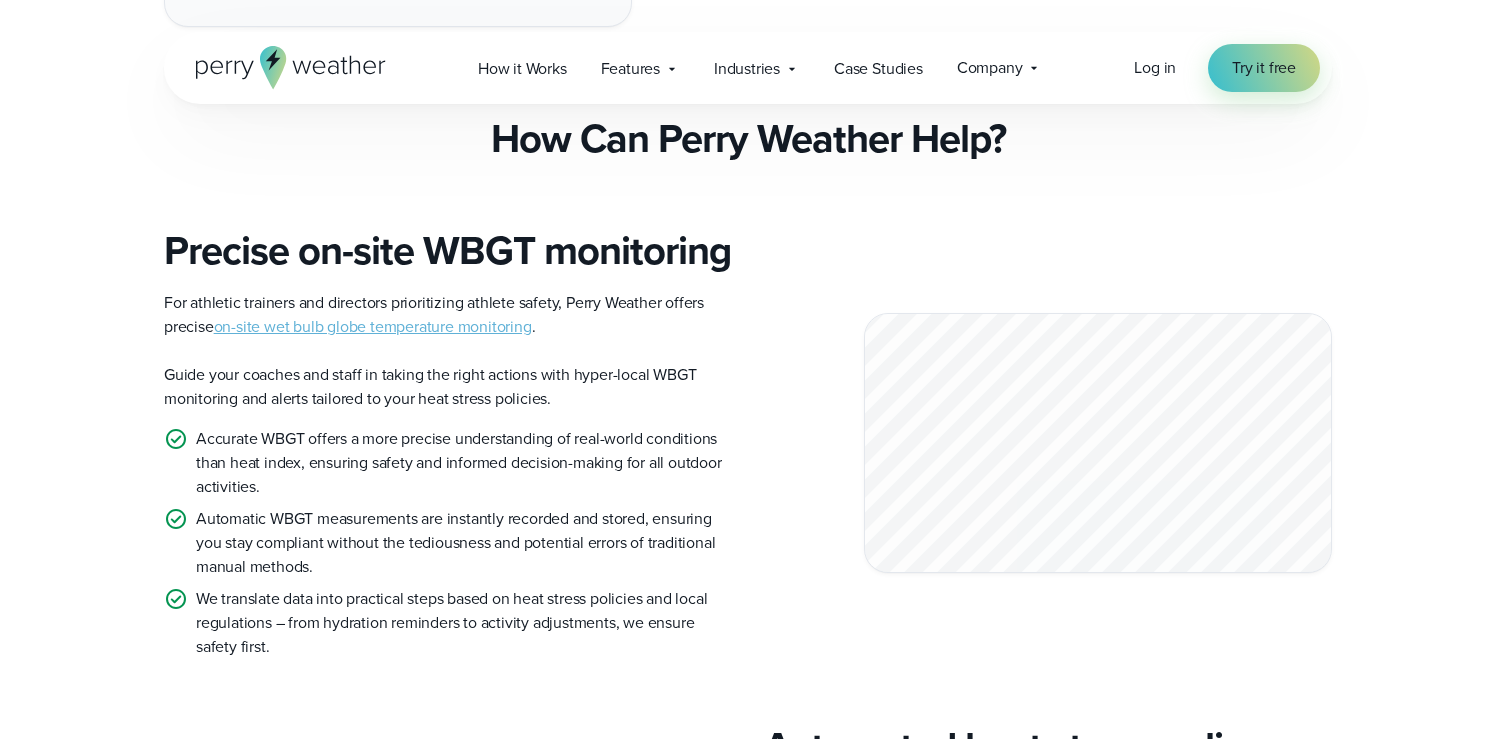 scroll, scrollTop: 1569, scrollLeft: 0, axis: vertical 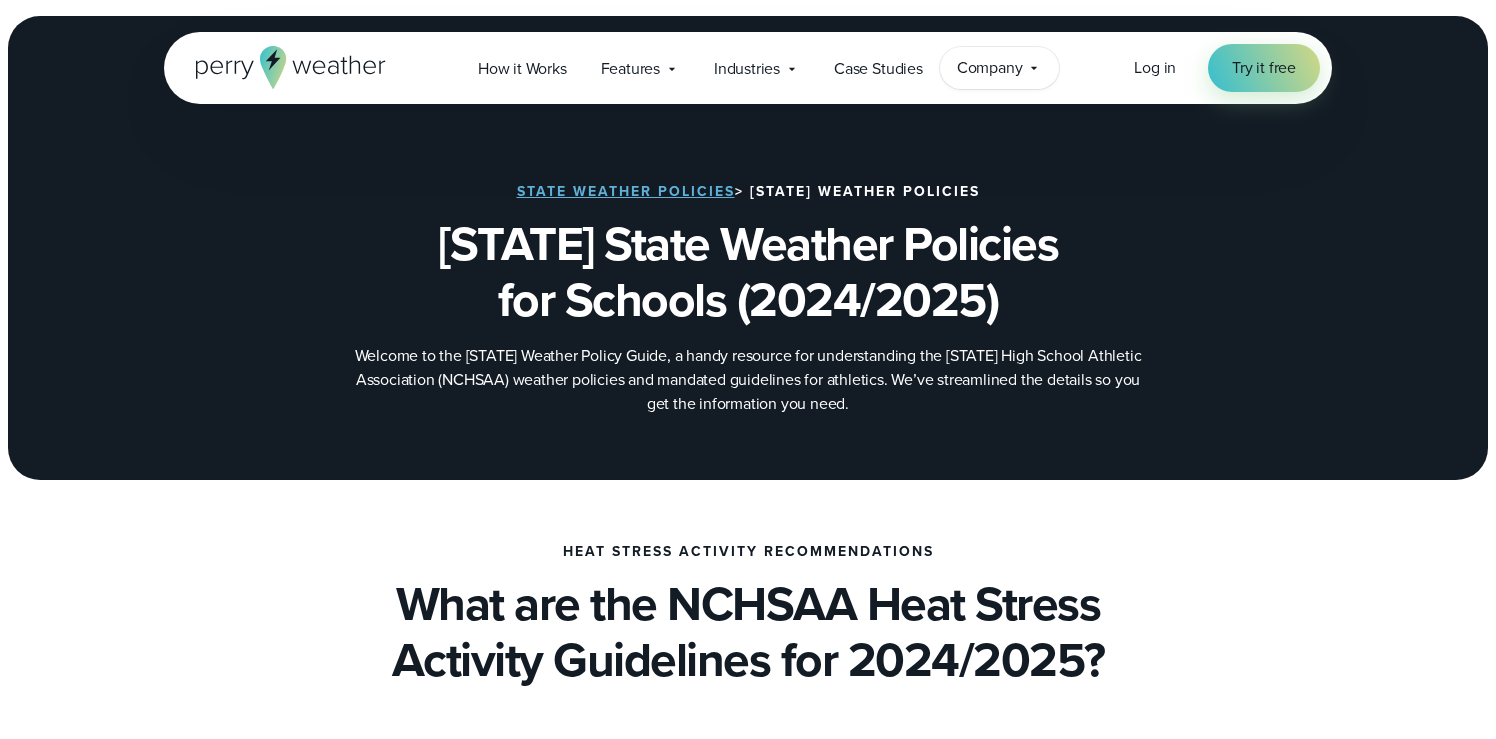 click on "Company" at bounding box center (990, 68) 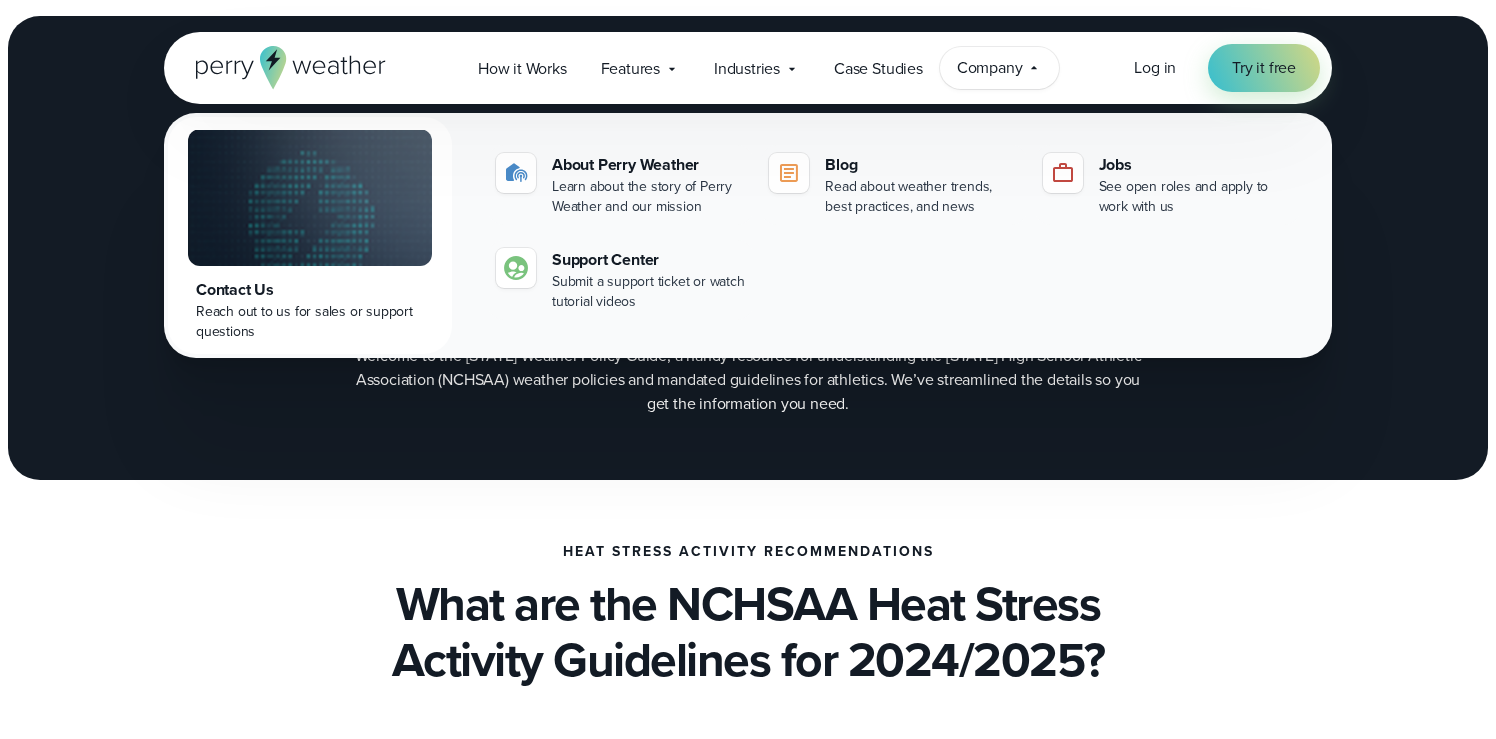 click on "Company" at bounding box center [990, 68] 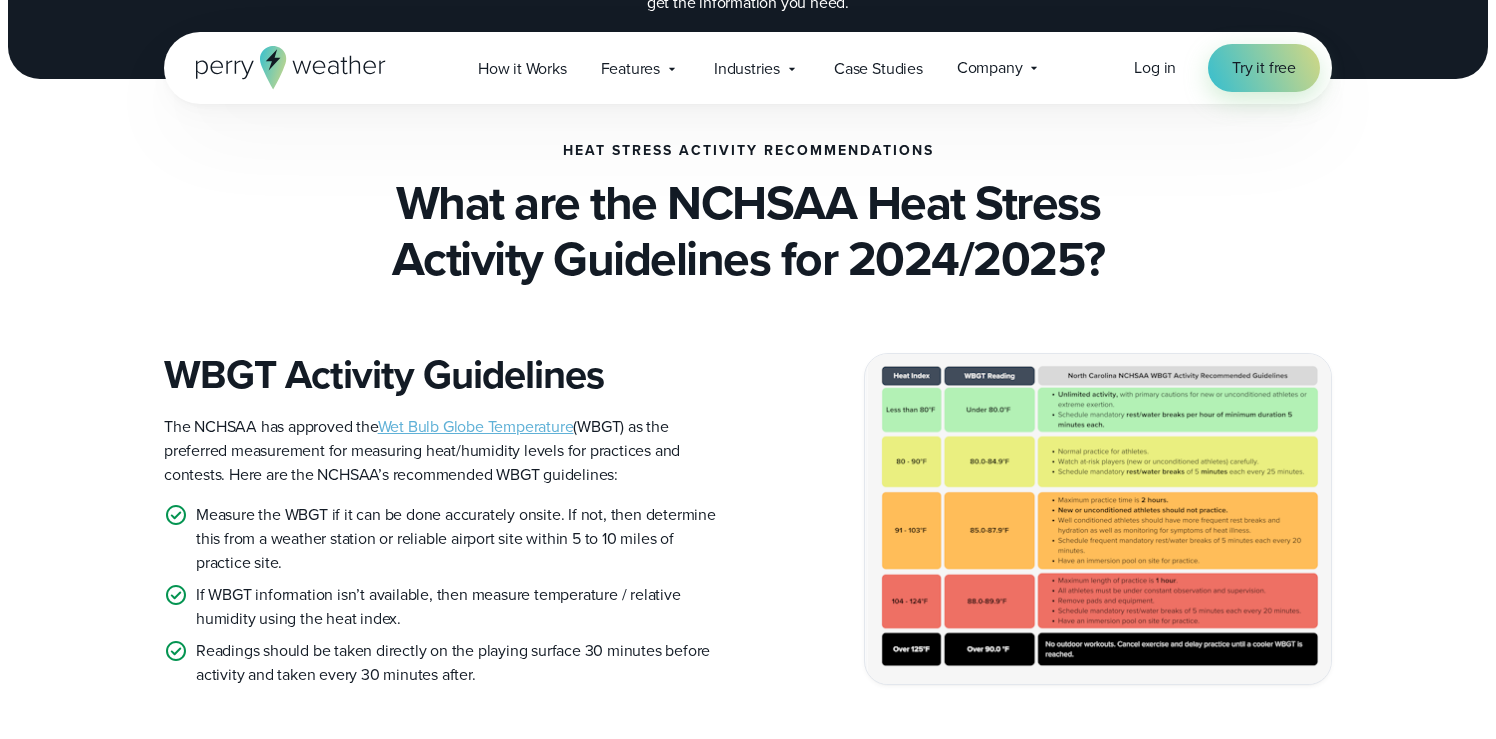 scroll, scrollTop: 425, scrollLeft: 0, axis: vertical 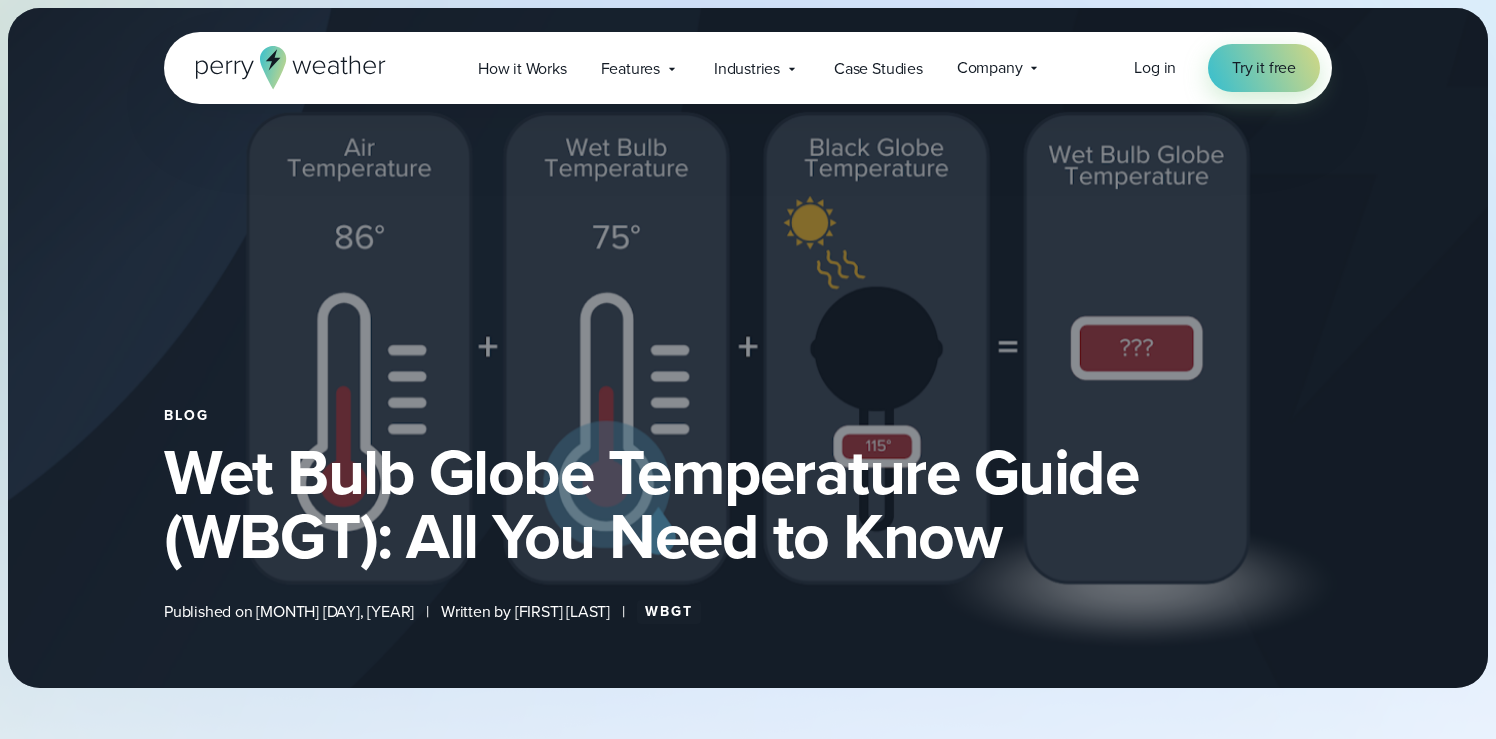 select on "***" 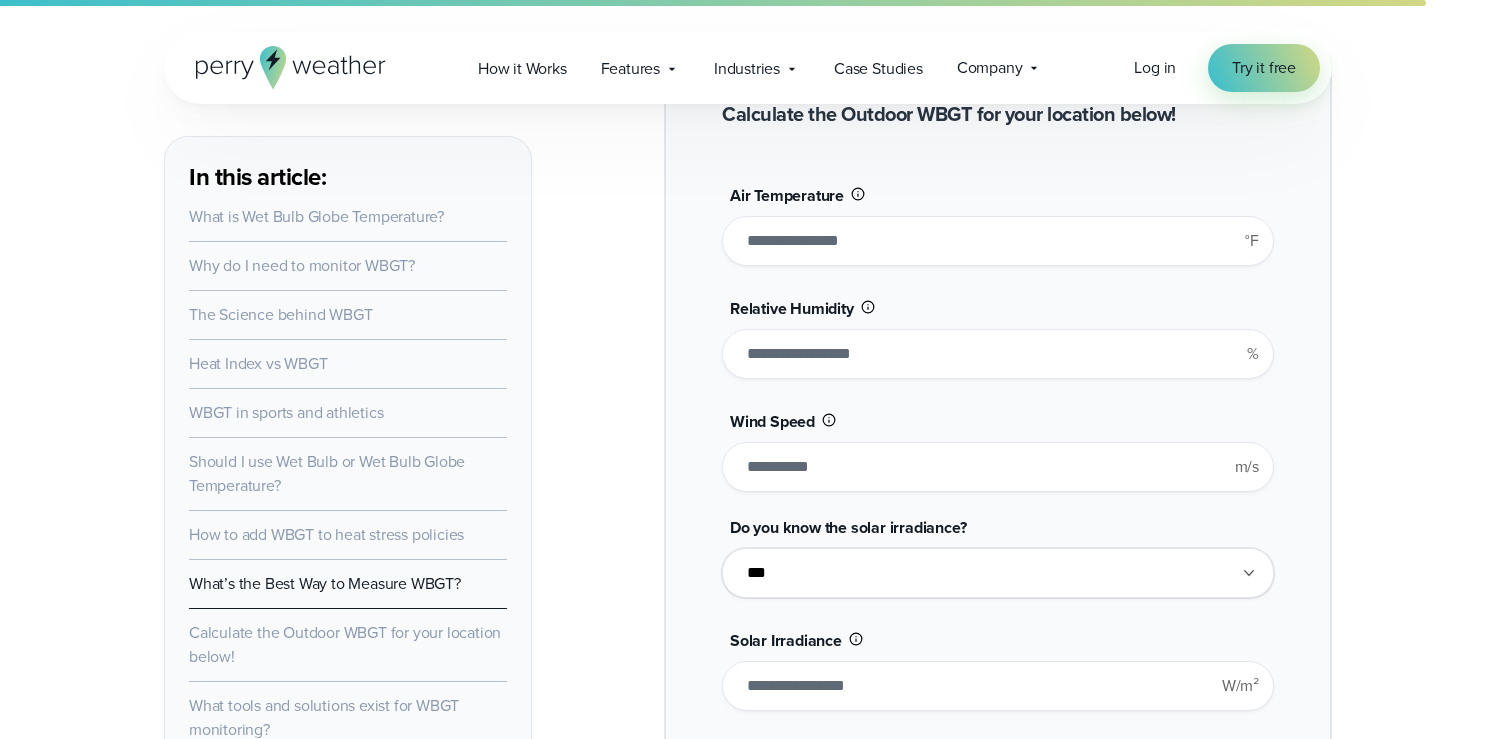 scroll, scrollTop: 9678, scrollLeft: 0, axis: vertical 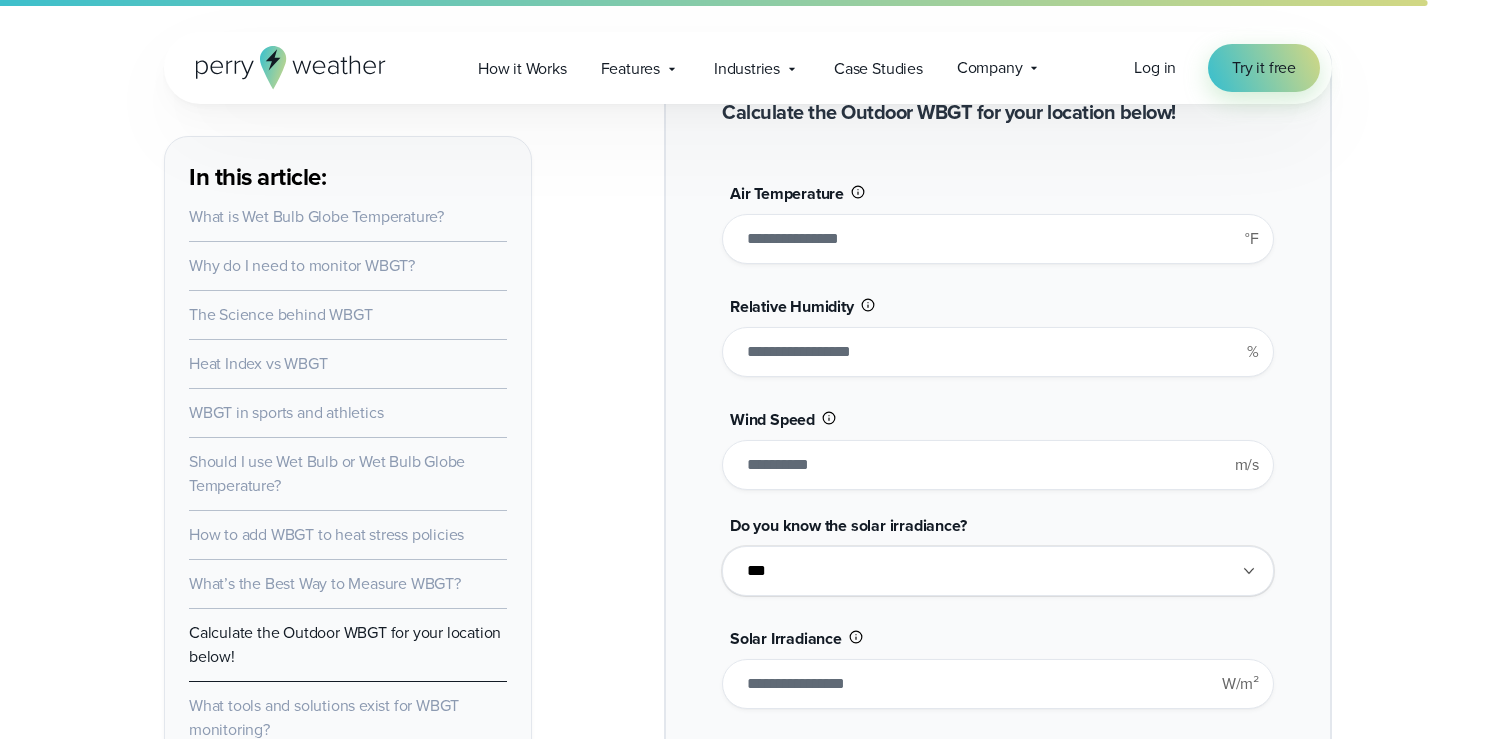 click on "**********" at bounding box center [998, 571] 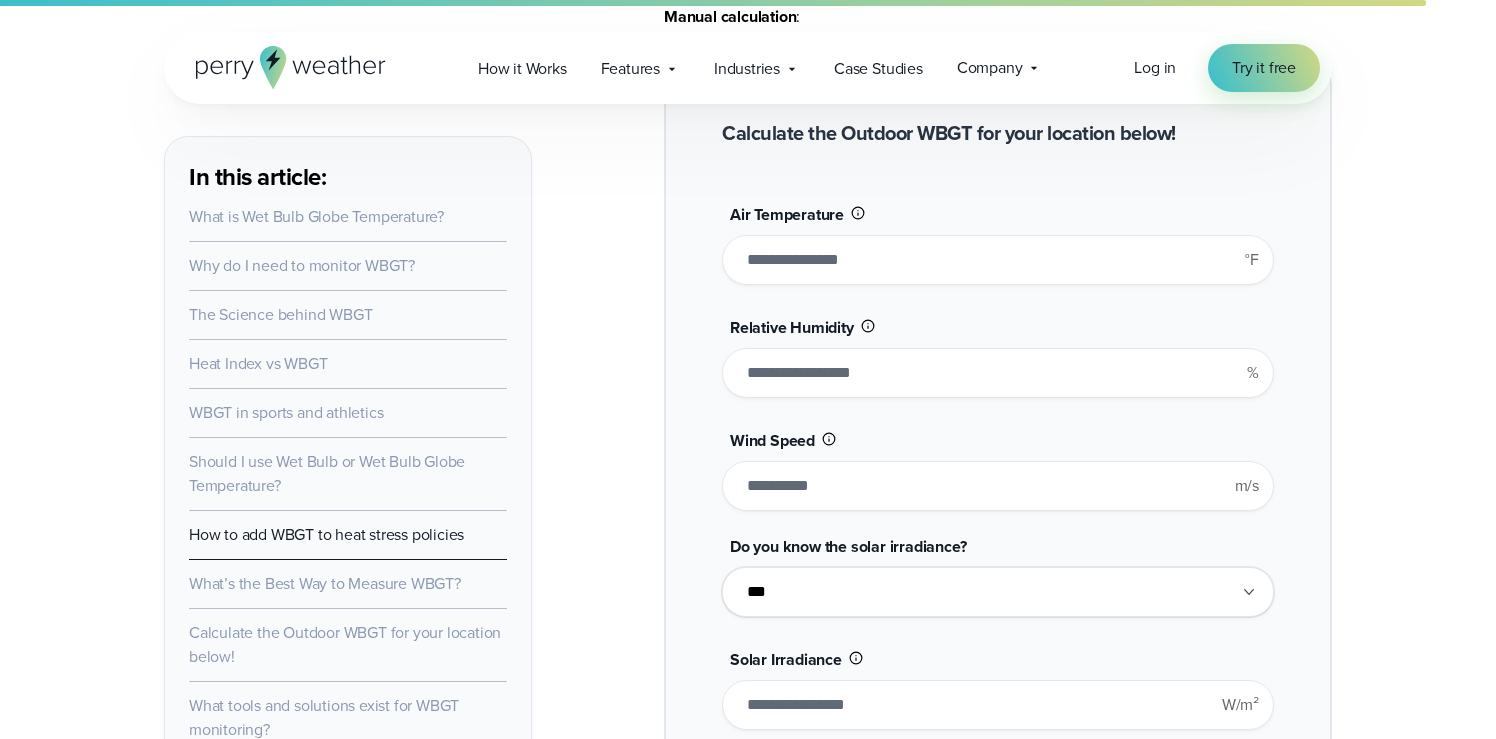 scroll, scrollTop: 9661, scrollLeft: 0, axis: vertical 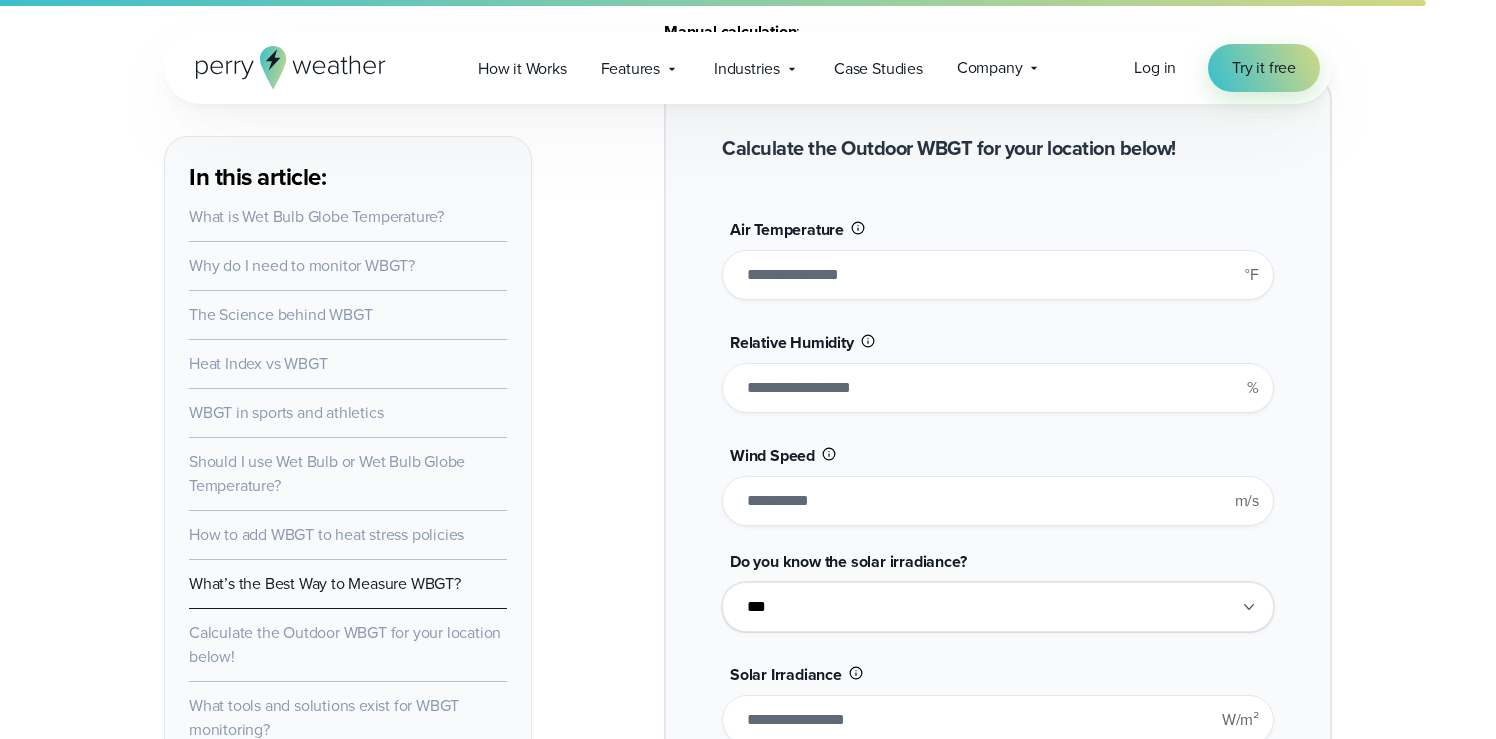 click on "****" at bounding box center (998, 501) 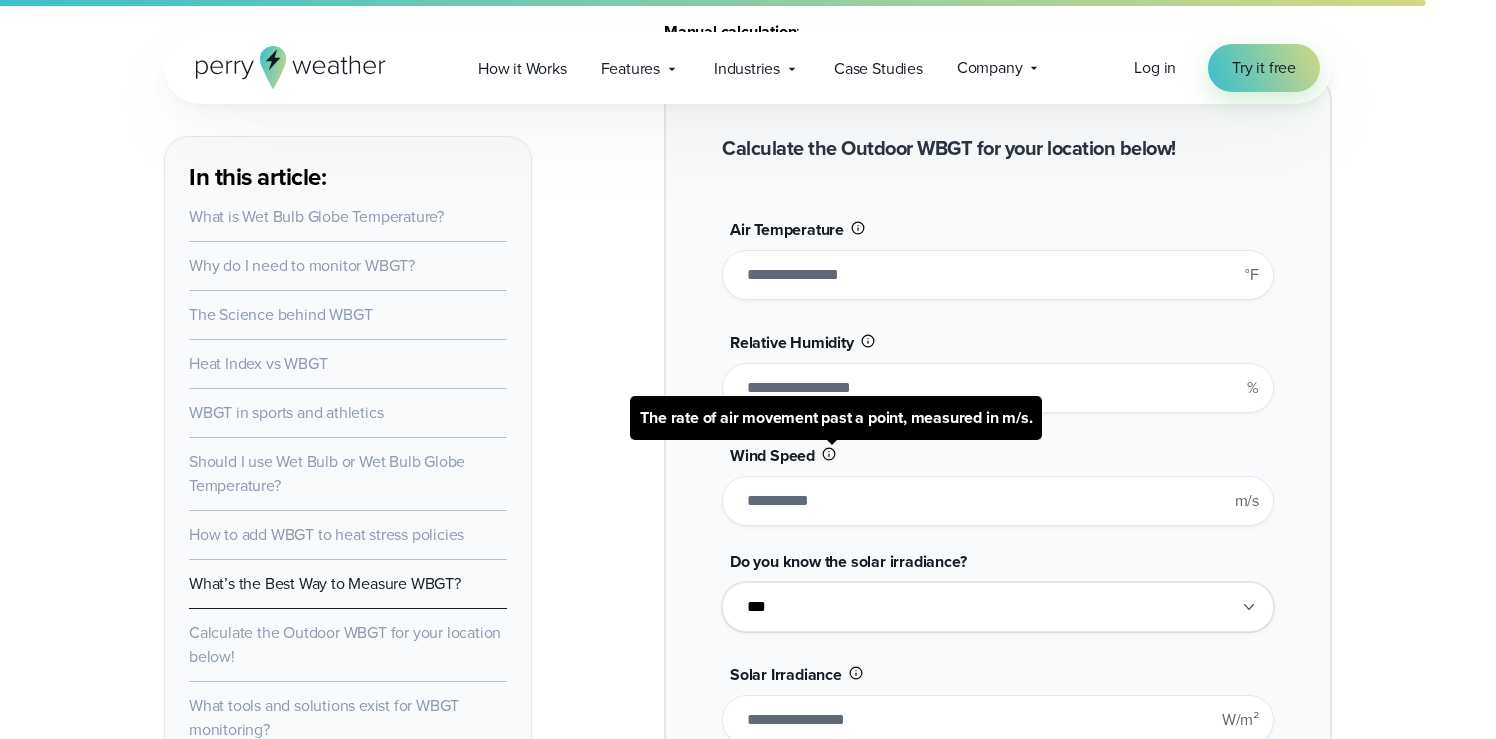 click 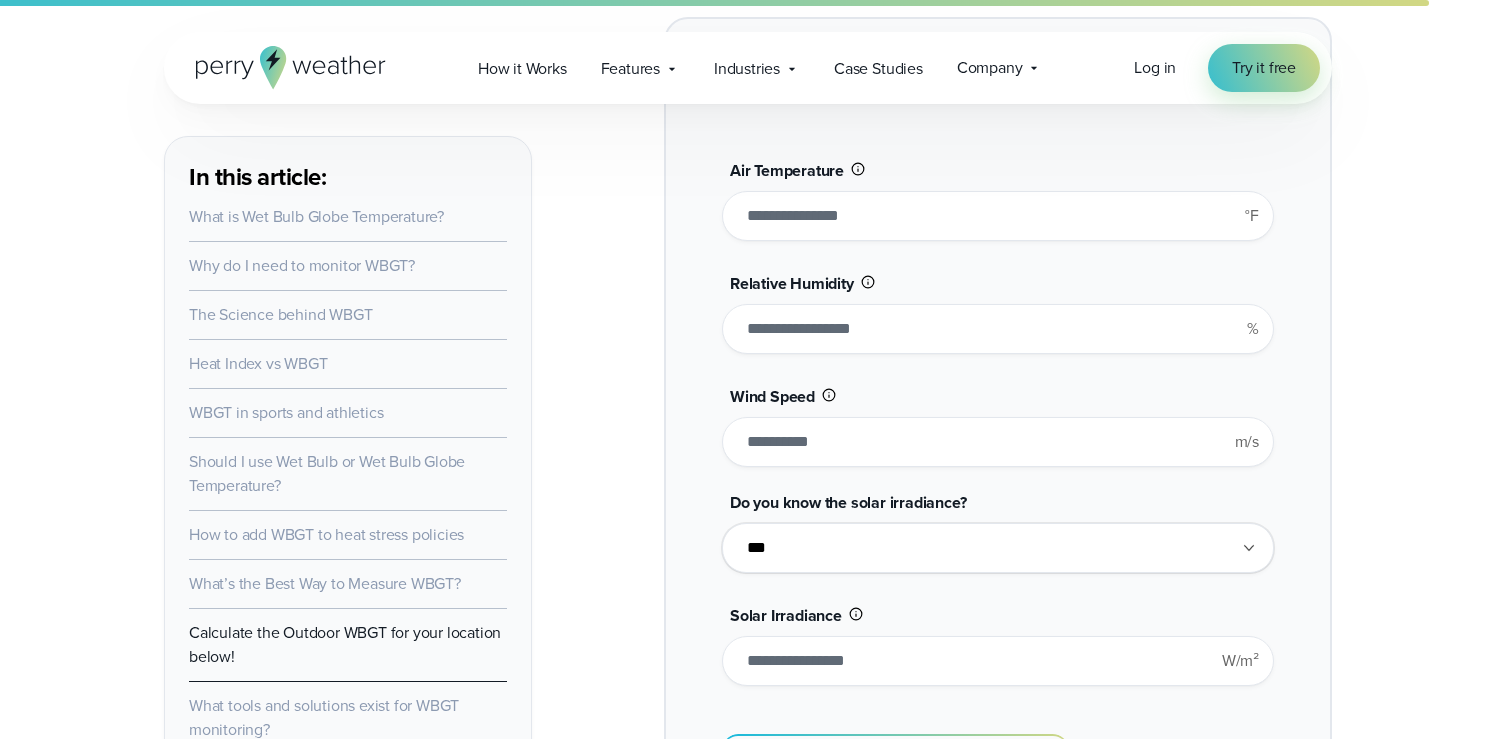 scroll, scrollTop: 9721, scrollLeft: 0, axis: vertical 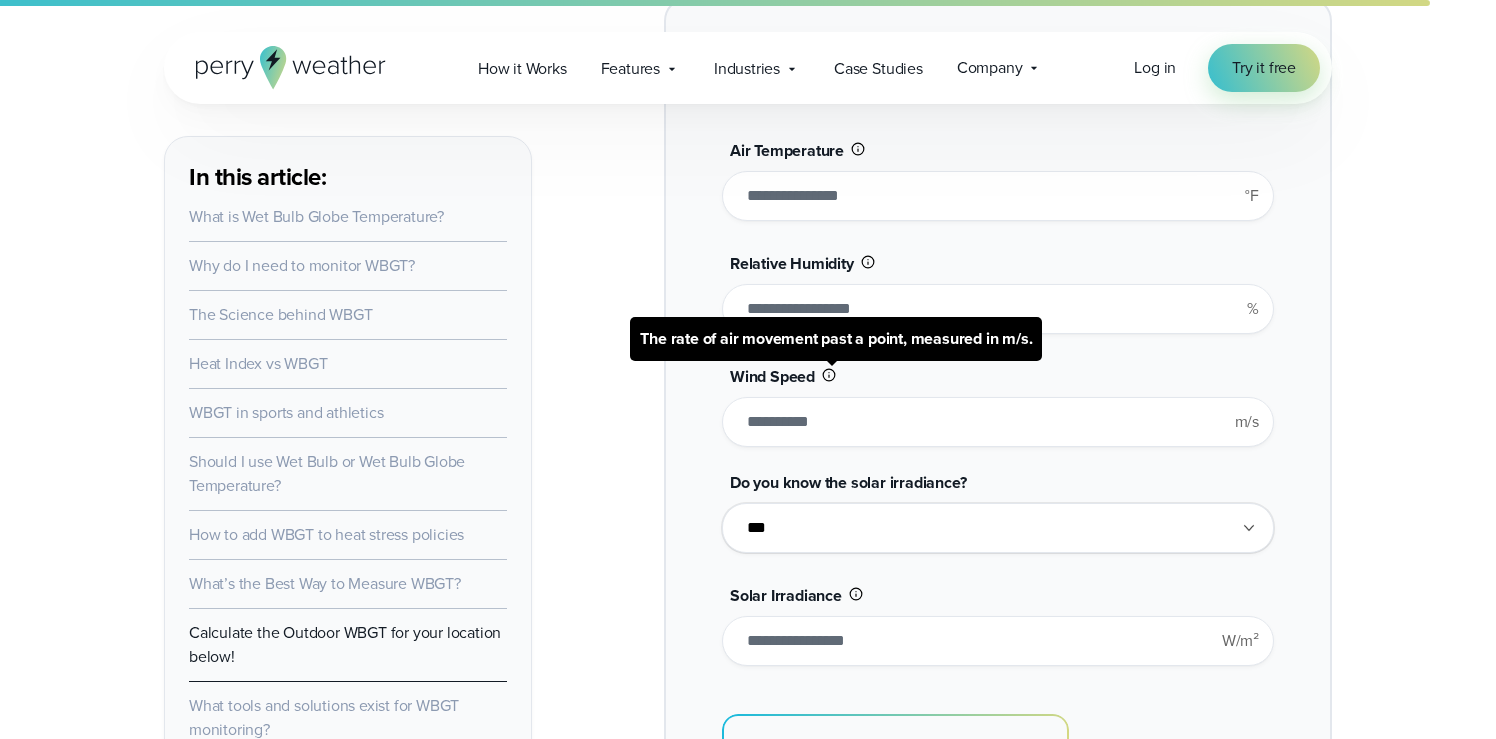 click 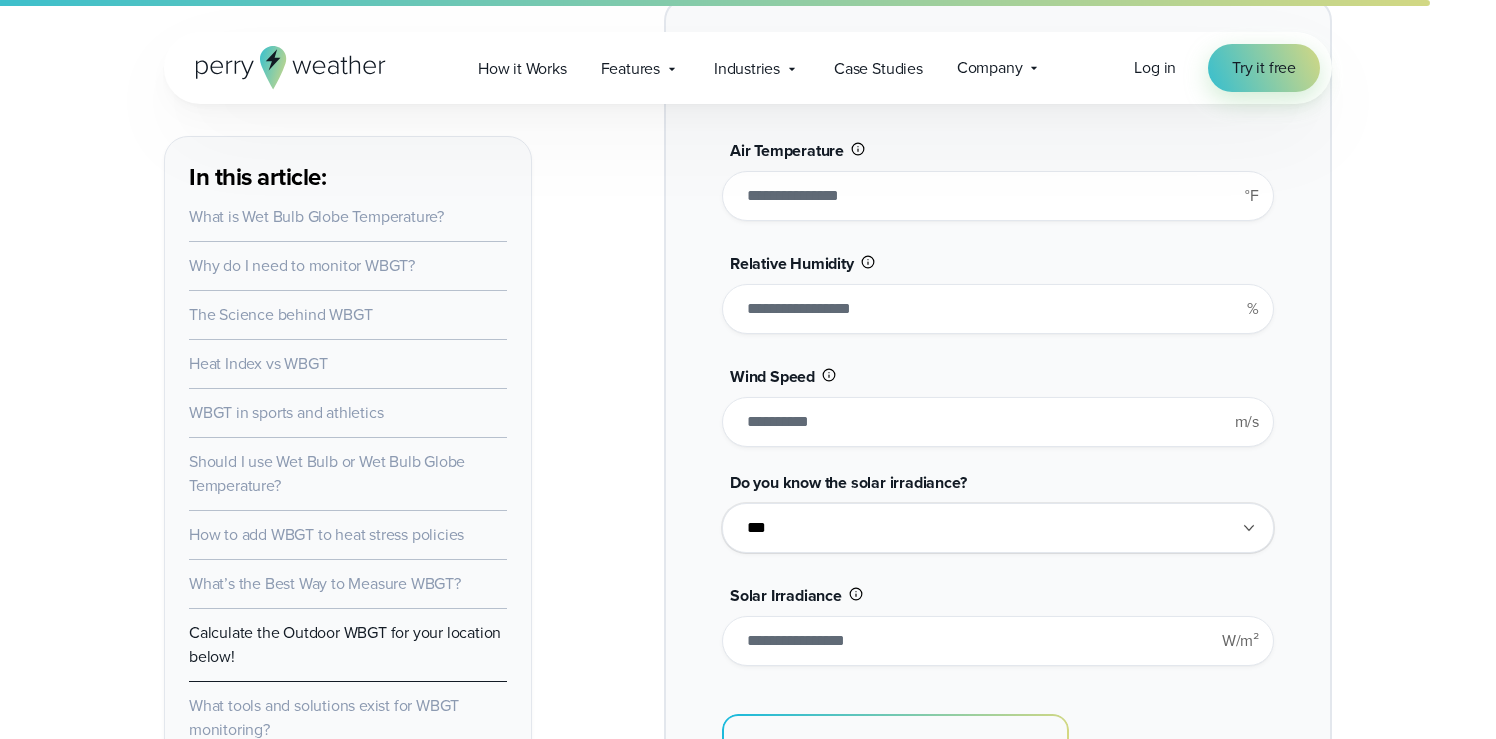 click on "Solar Irradiance" at bounding box center (786, 595) 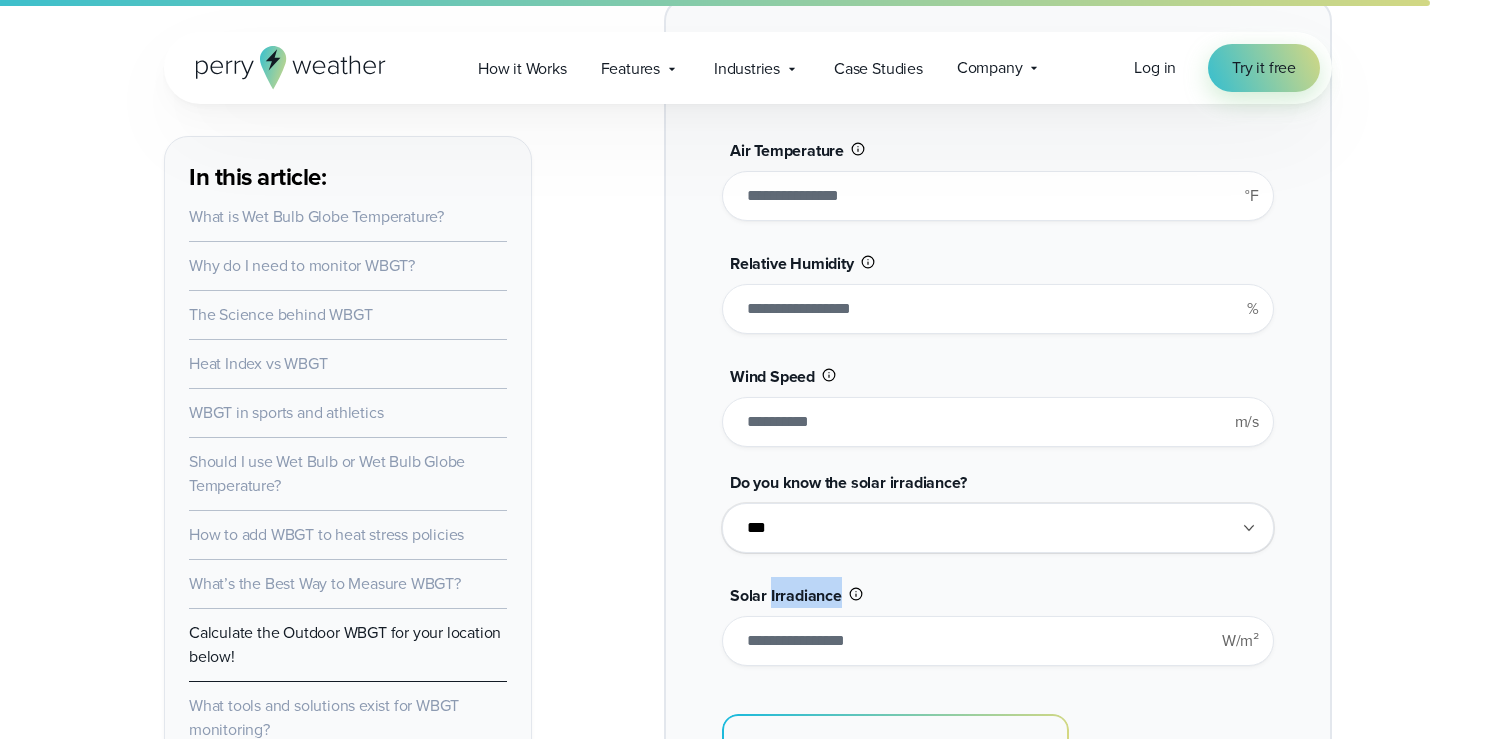 click on "Solar Irradiance" at bounding box center [786, 595] 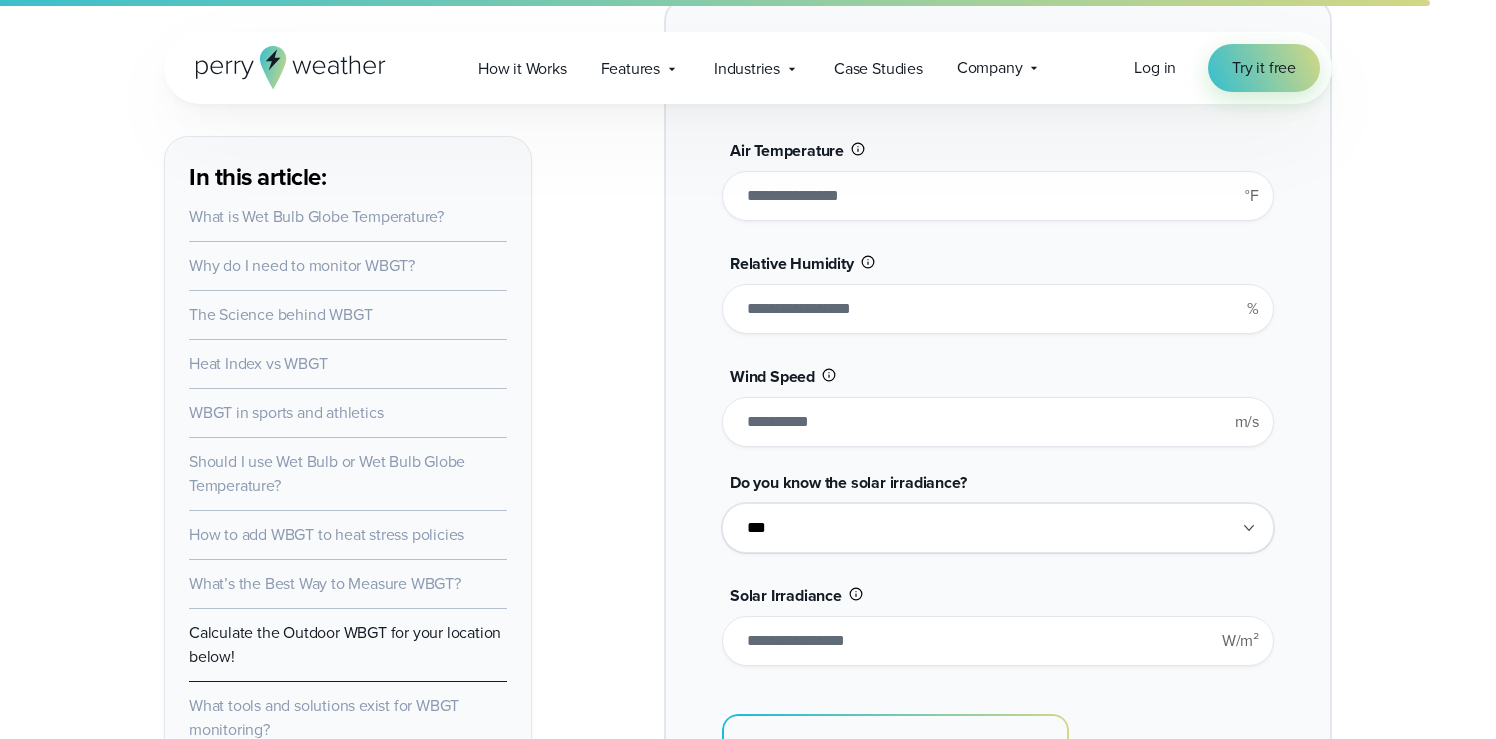 click on "In this article:
What is Wet Bulb Globe Temperature? Why do I need to monitor WBGT? The Science behind WBGT Heat Index vs WBGT WBGT in sports and athletics Should I use Wet Bulb or Wet Bulb Globe Temperature? How to add WBGT to heat stress policies What’s the Best Way to Measure WBGT? Calculate the Outdoor WBGT for your location below! What tools and solutions exist for WBGT monitoring? How Perry Weather helps you accurately measure and monitor WBGT Learn more about Perry Weather
Ever wondered why a blazing hot day doesn’t feel the same on a breezy soccer field as it does on a crowded construction site?
Wet Bulb Globe Temperature (WBGT) —the ultimate measure of heat stress.
By understanding WBGT" at bounding box center (748, -2909) 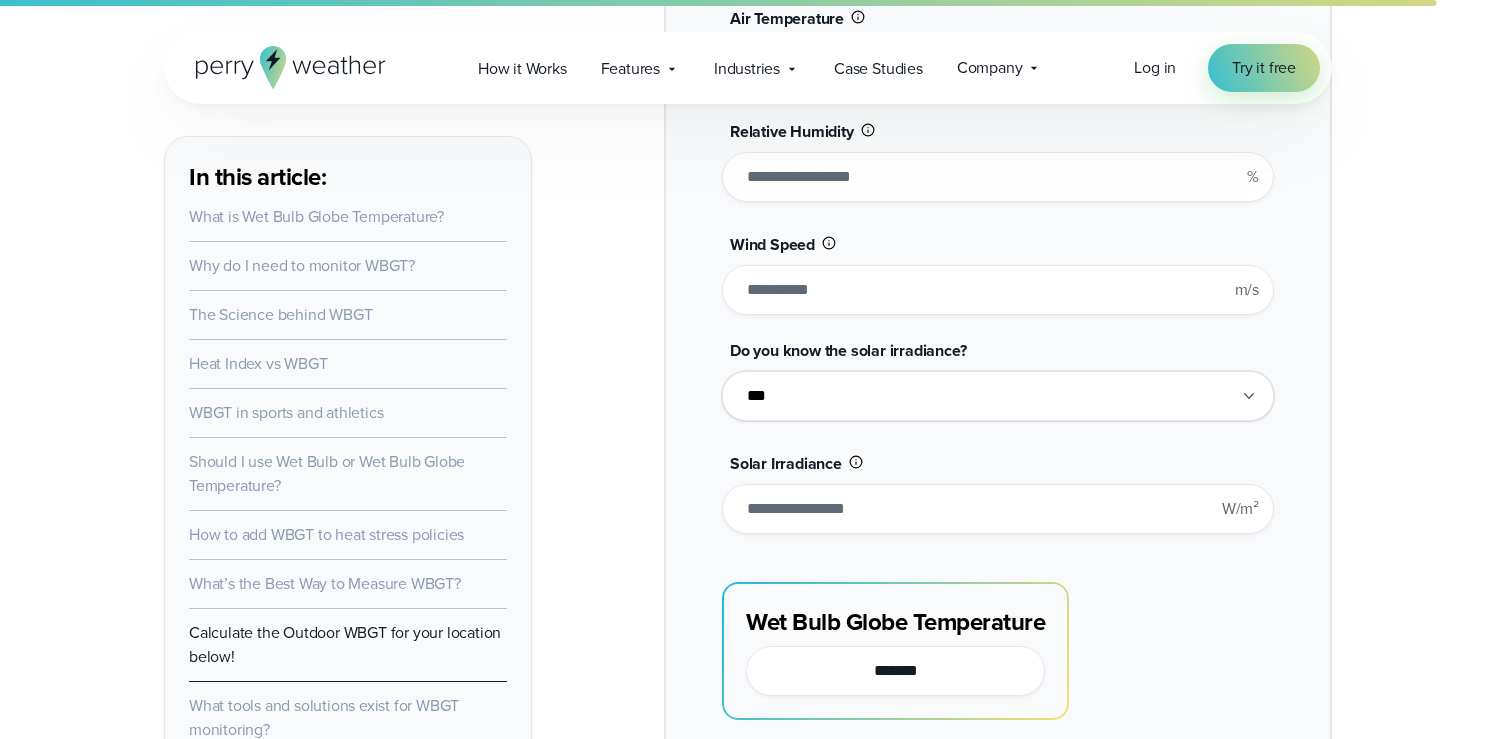 scroll, scrollTop: 9866, scrollLeft: 0, axis: vertical 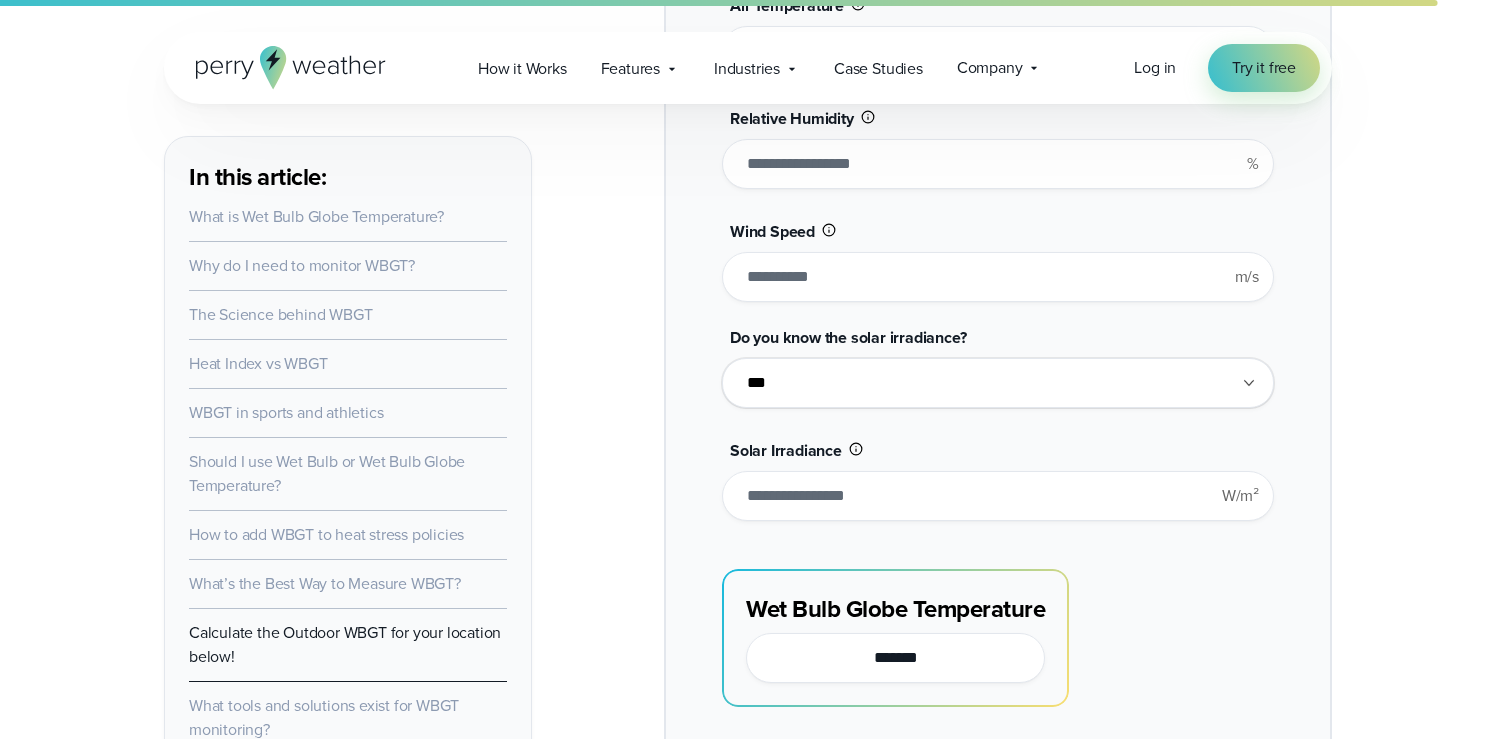 click on "**********" at bounding box center [998, 383] 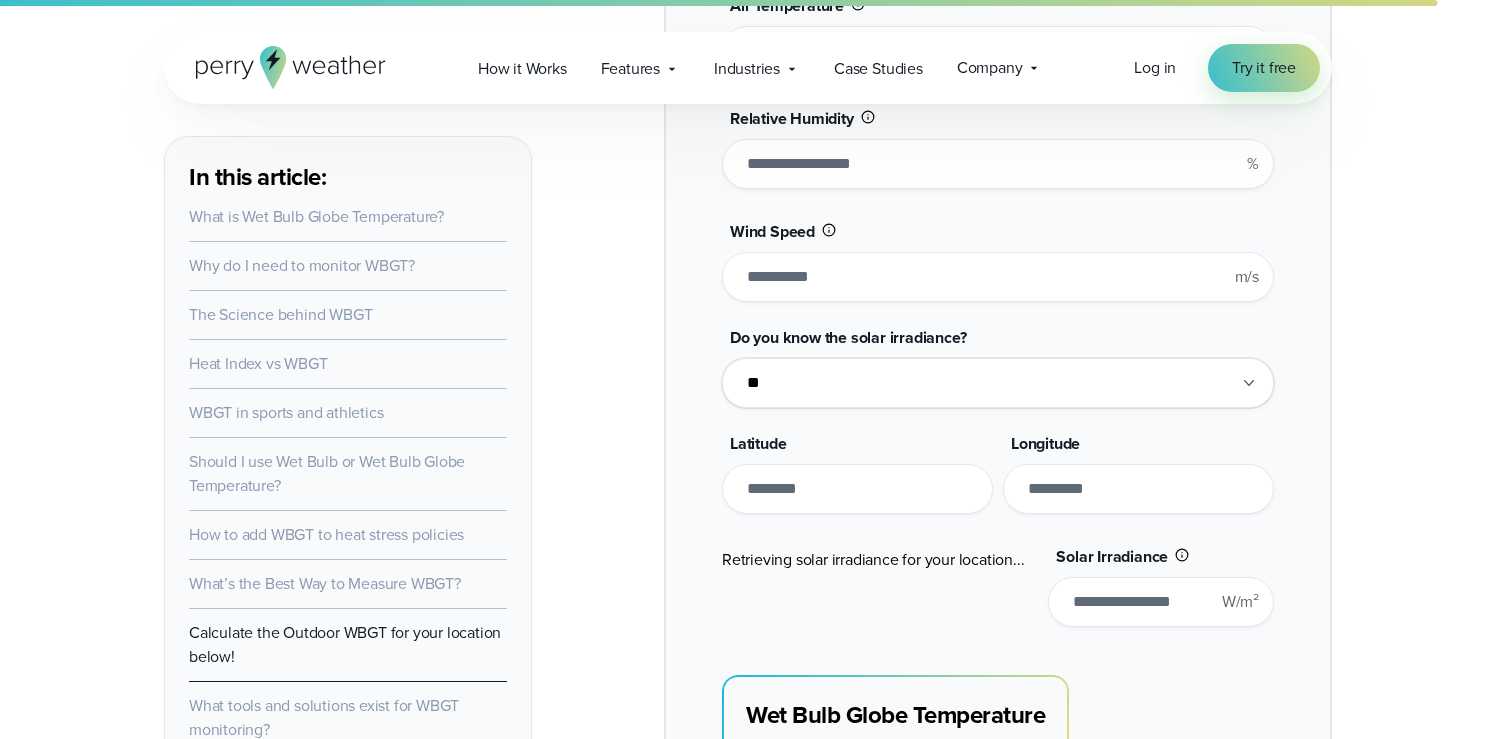 type on "*" 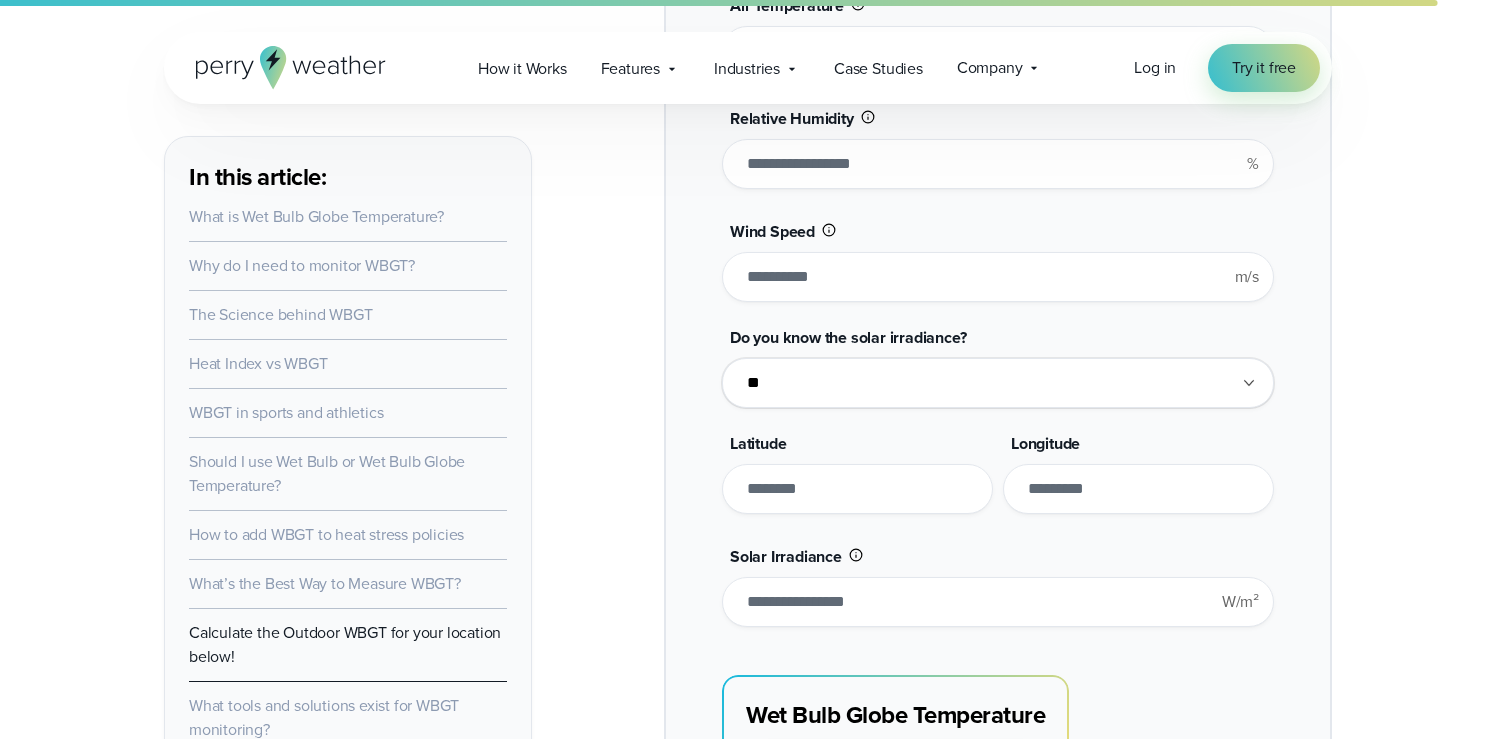 type on "*******" 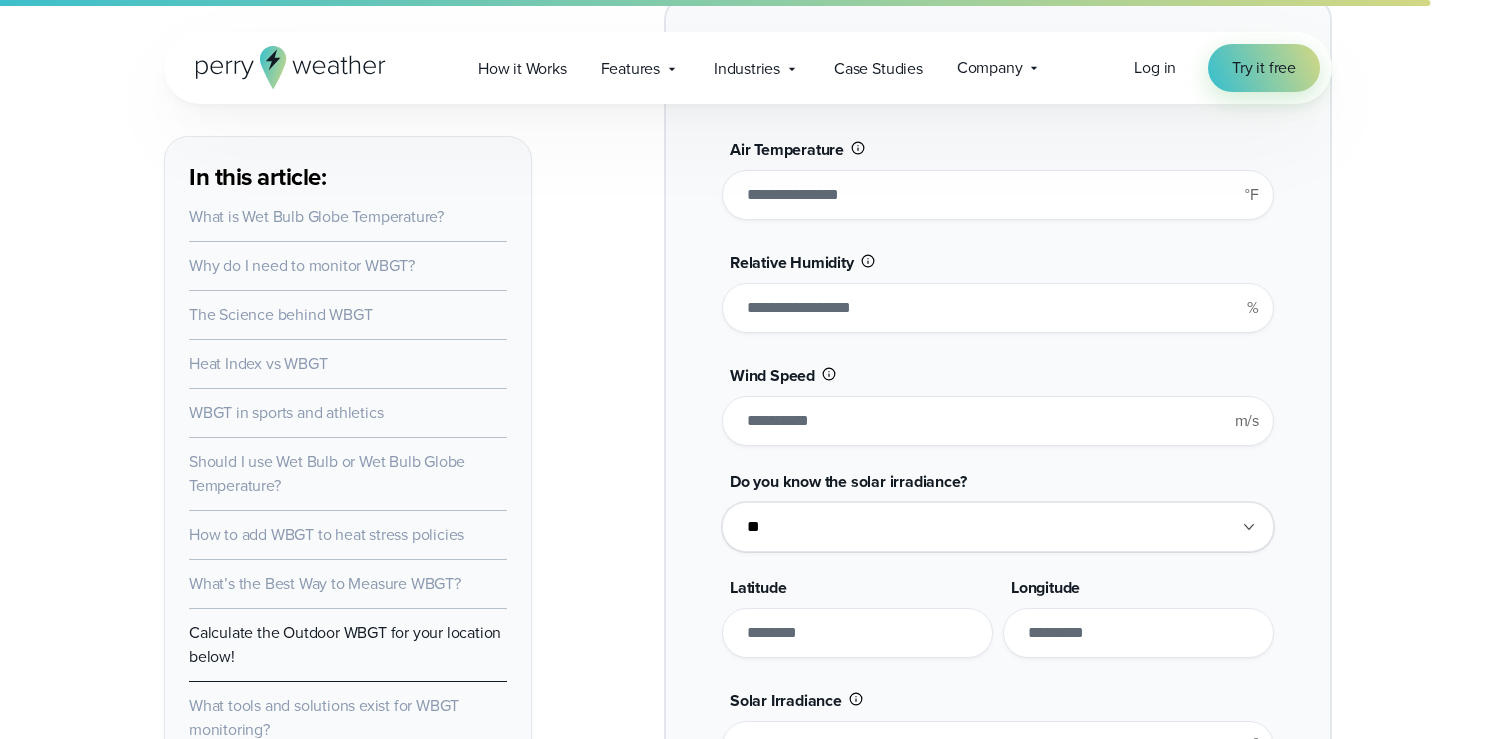 scroll, scrollTop: 9717, scrollLeft: 0, axis: vertical 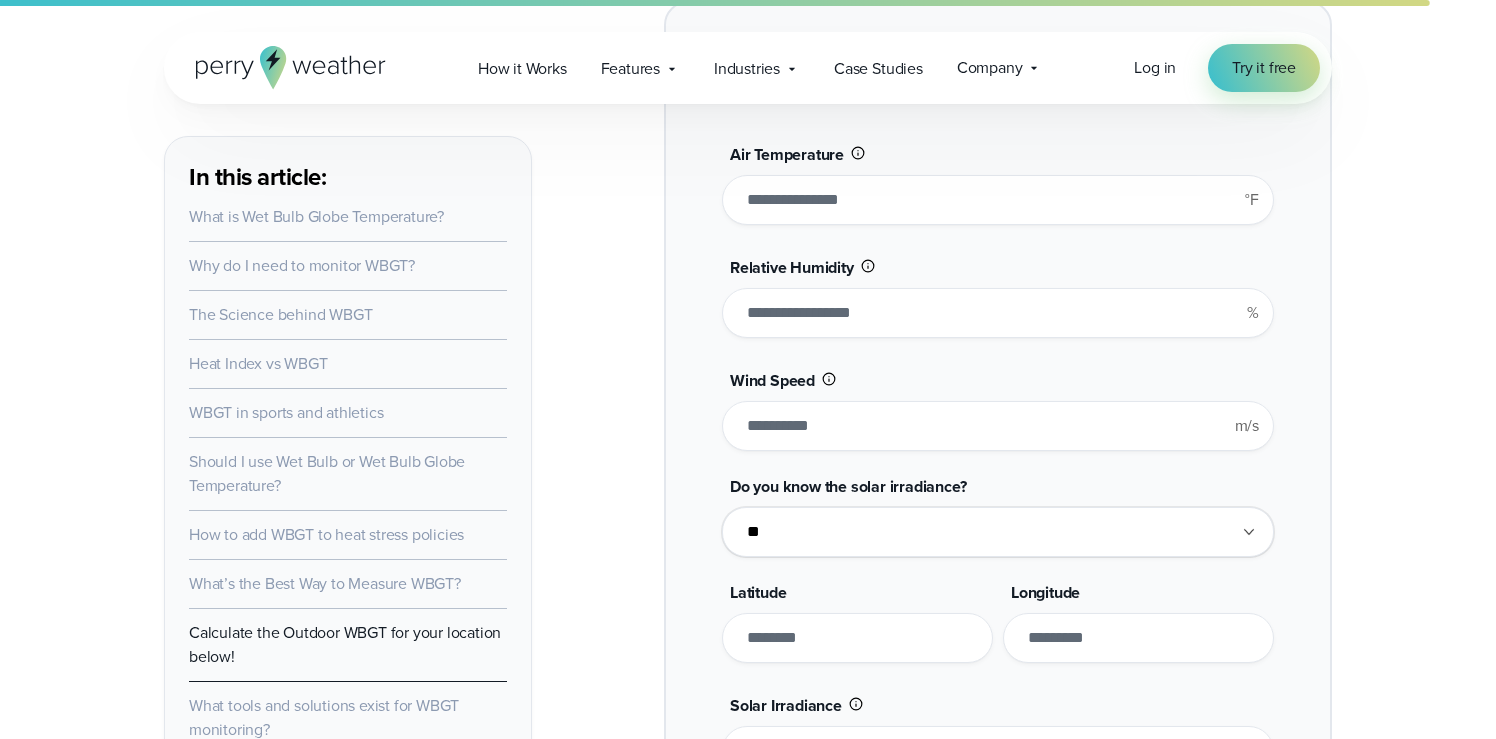 click on "**" at bounding box center (998, 200) 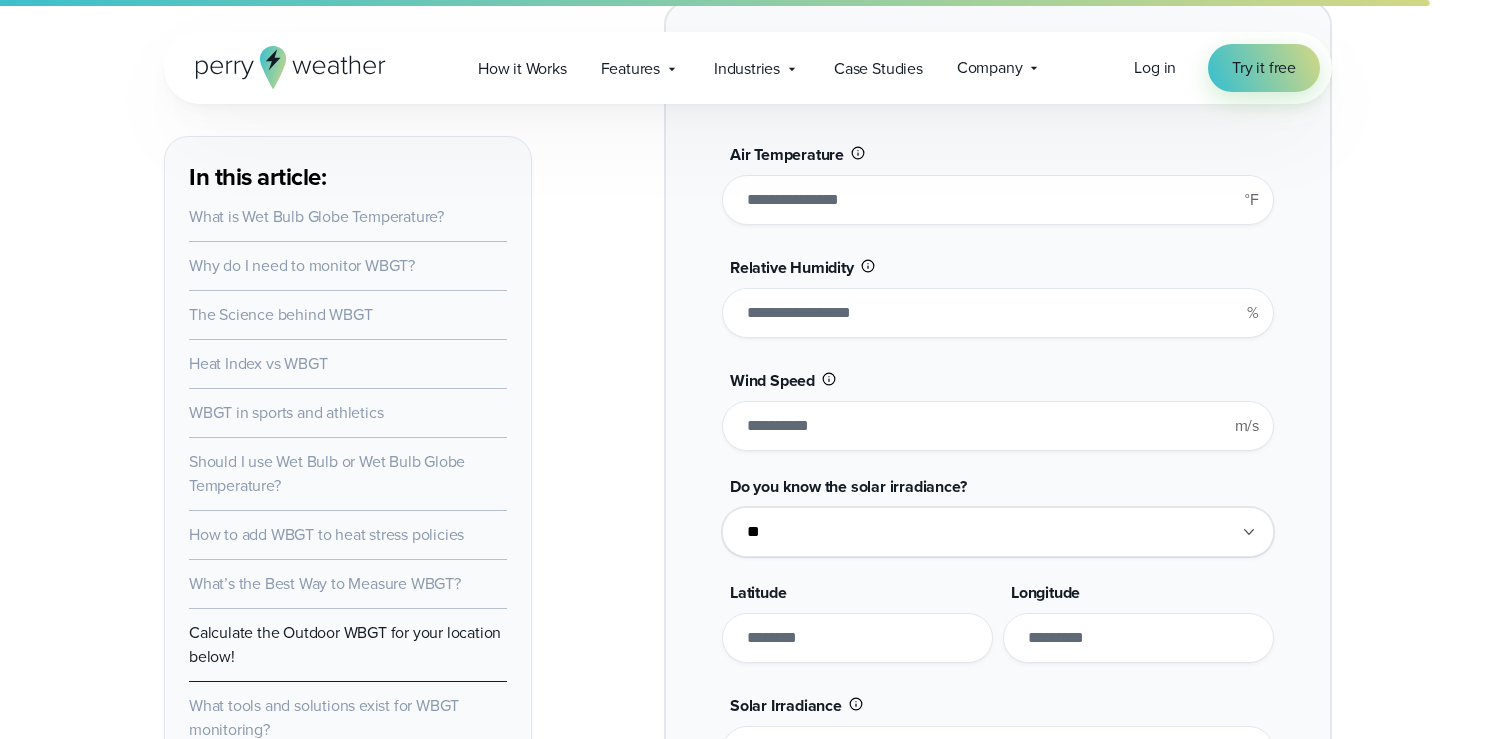 type on "**" 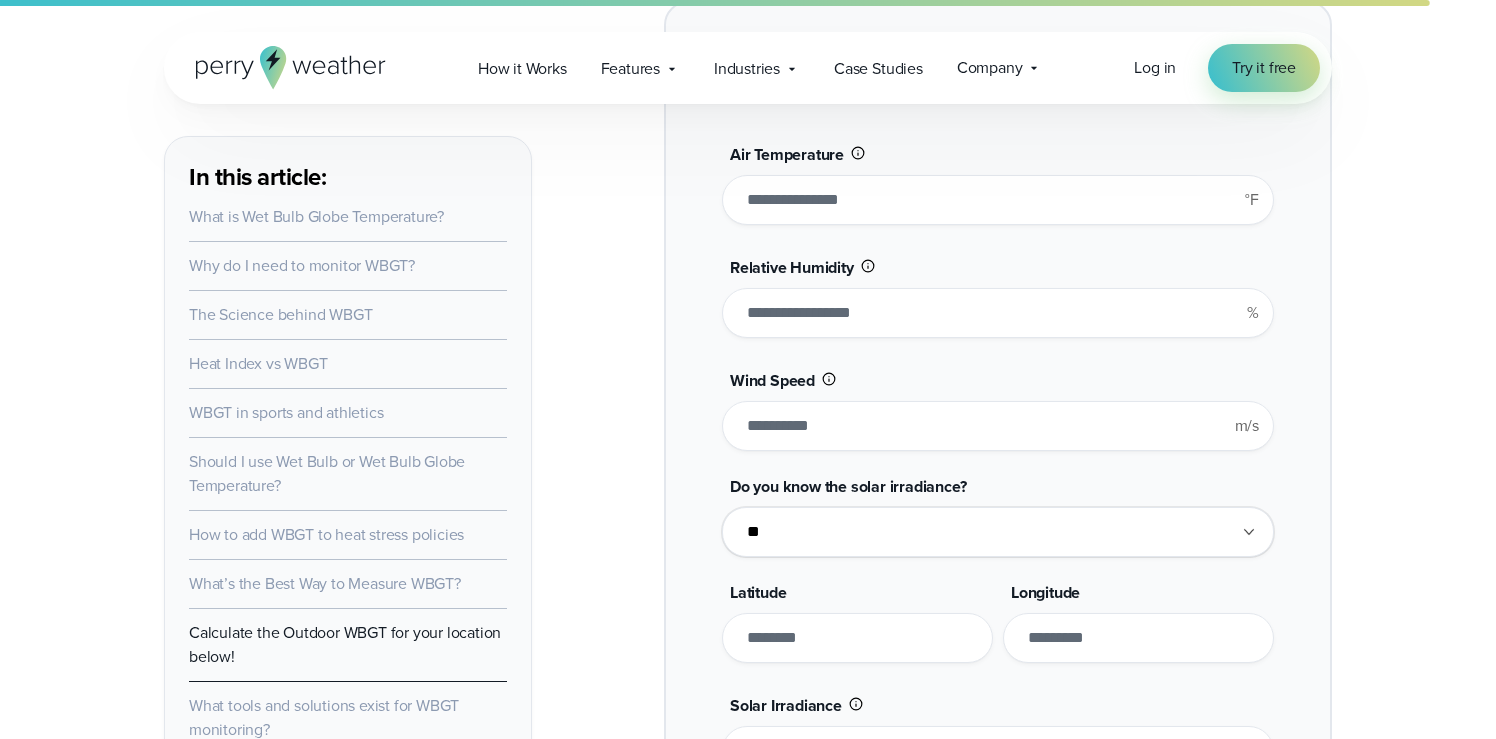 drag, startPoint x: 829, startPoint y: 338, endPoint x: 677, endPoint y: 334, distance: 152.05263 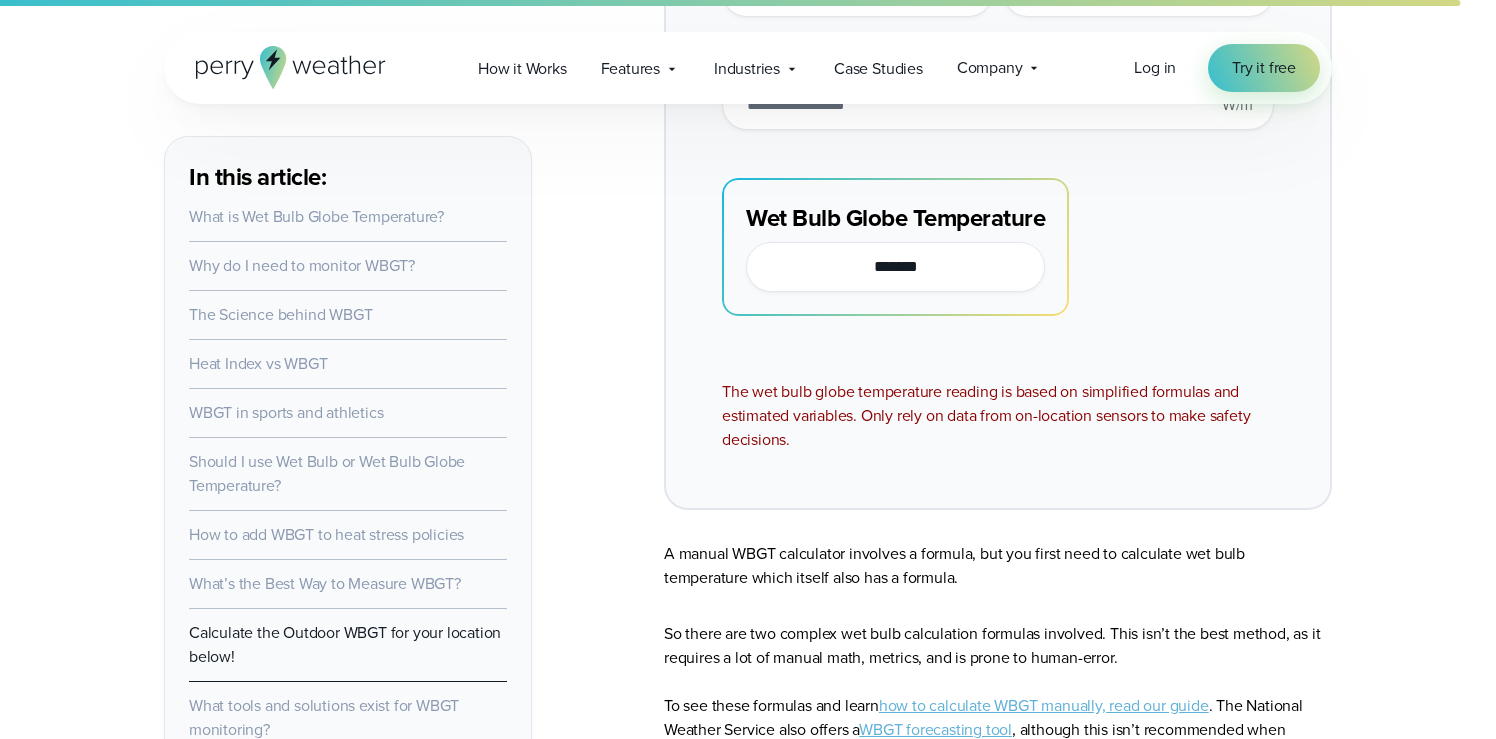 scroll, scrollTop: 10362, scrollLeft: 0, axis: vertical 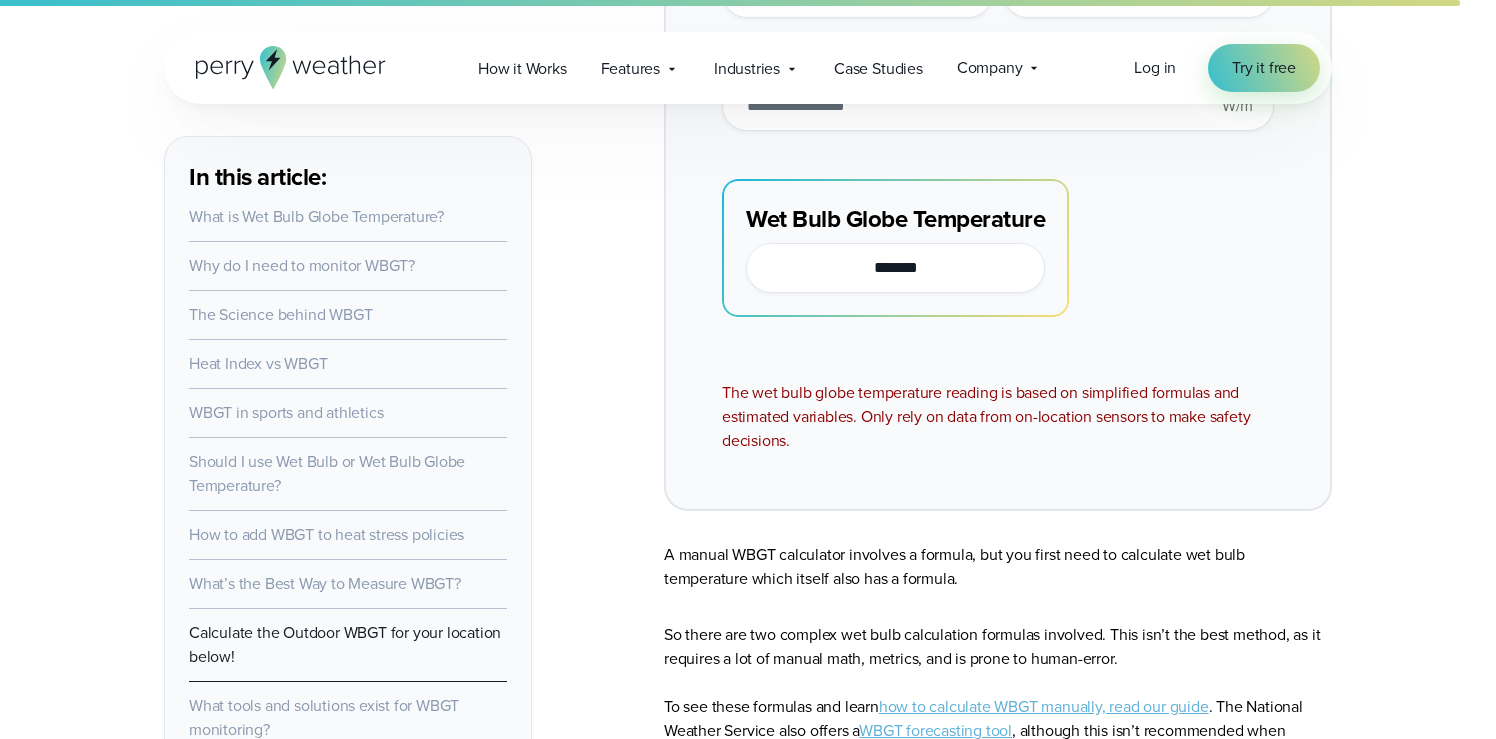 click on "**********" at bounding box center [998, -67] 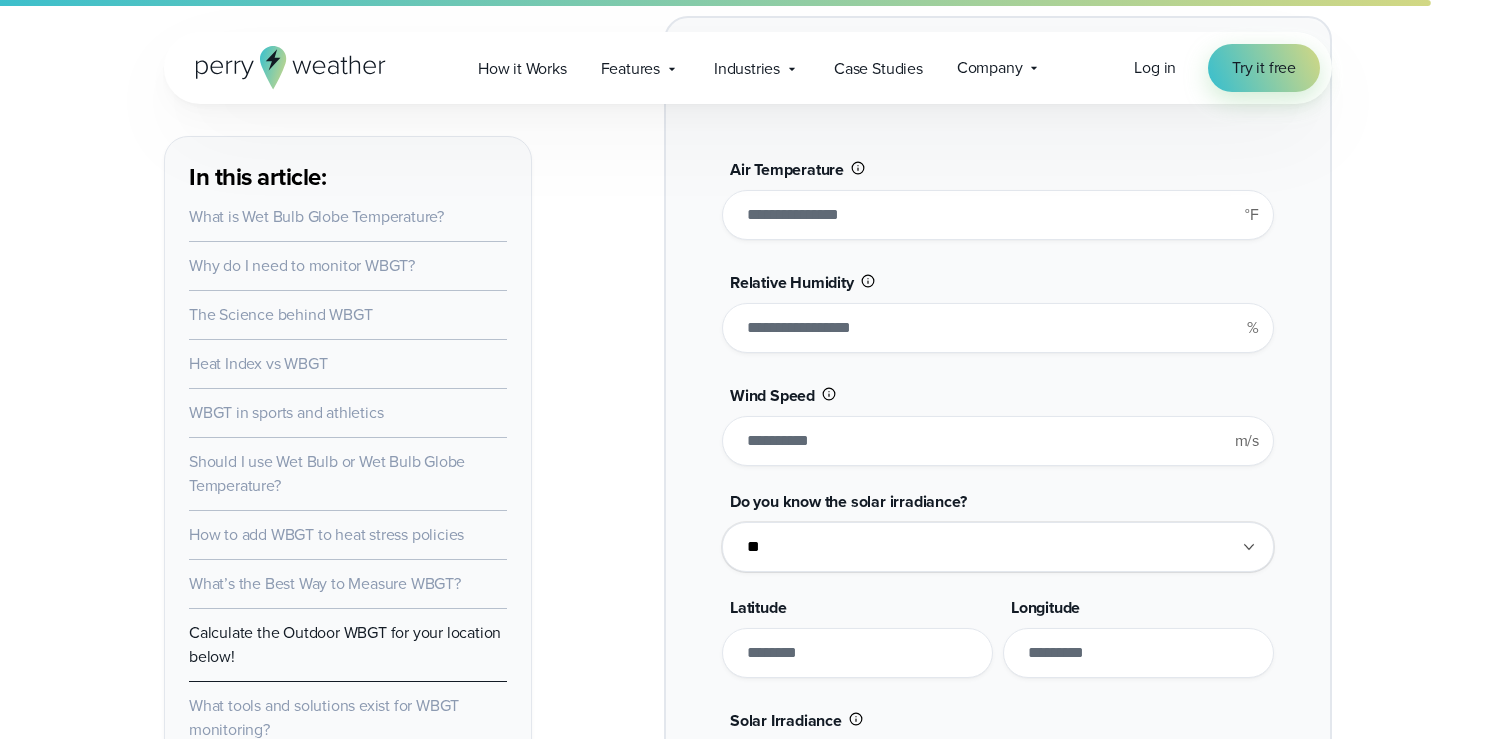 scroll, scrollTop: 9697, scrollLeft: 0, axis: vertical 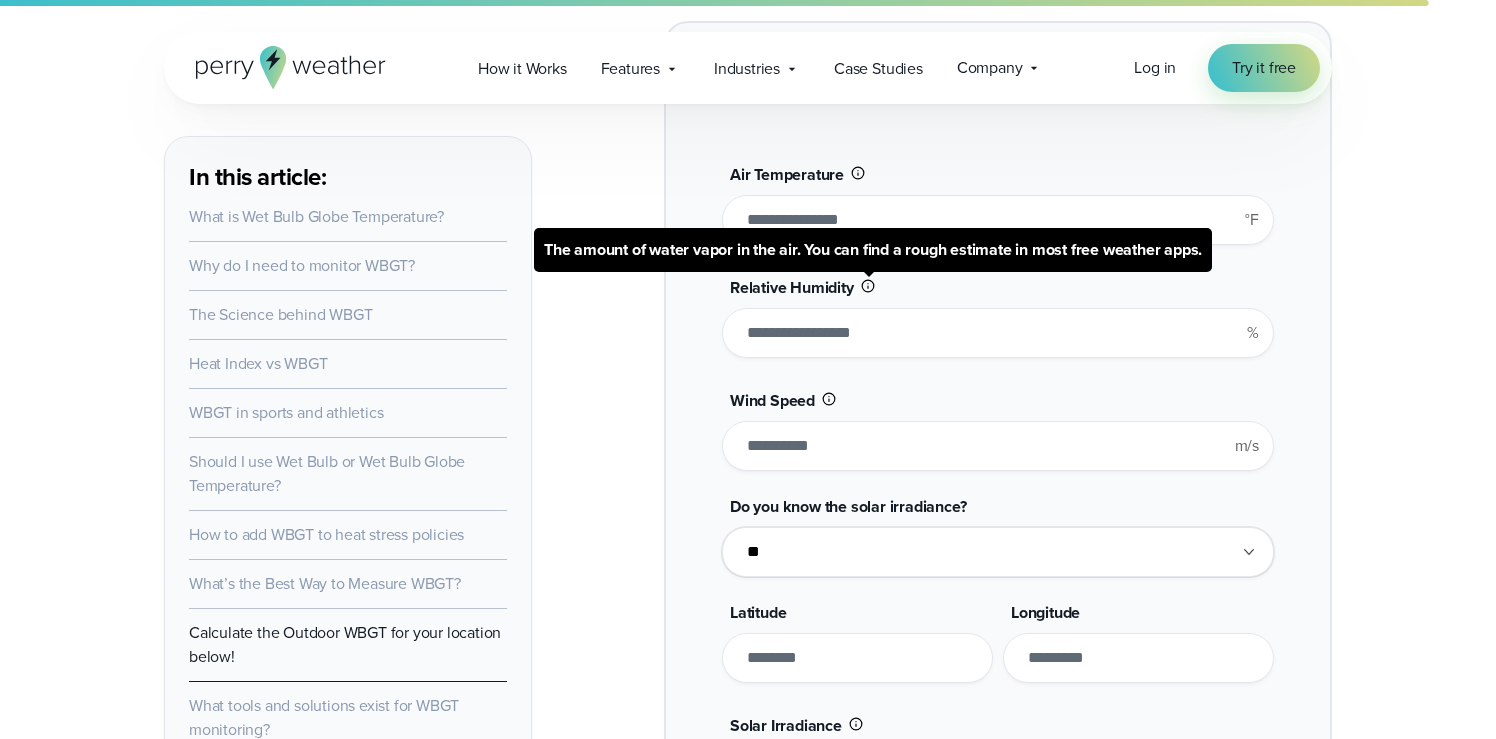 click 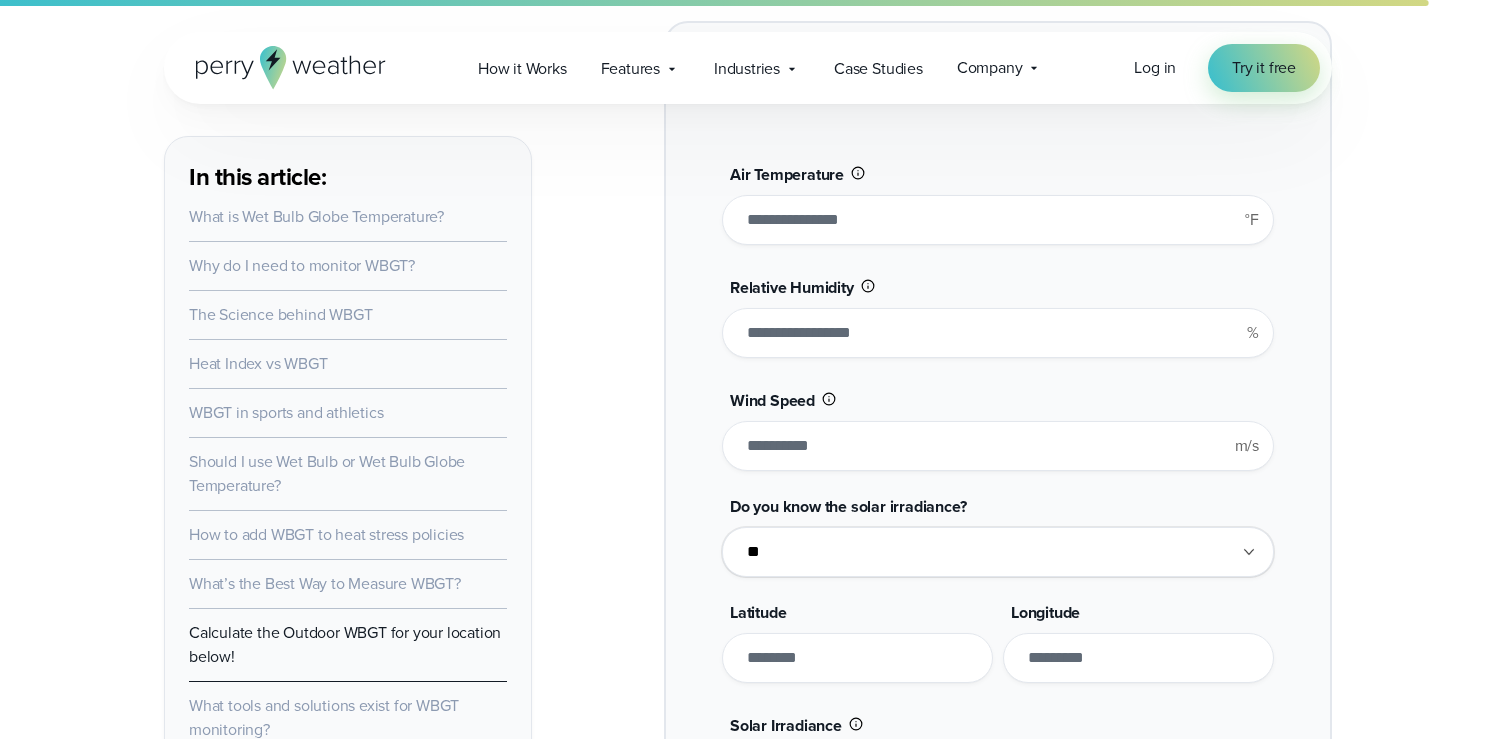 click on "Wind Speed *** m/s" at bounding box center (998, 426) 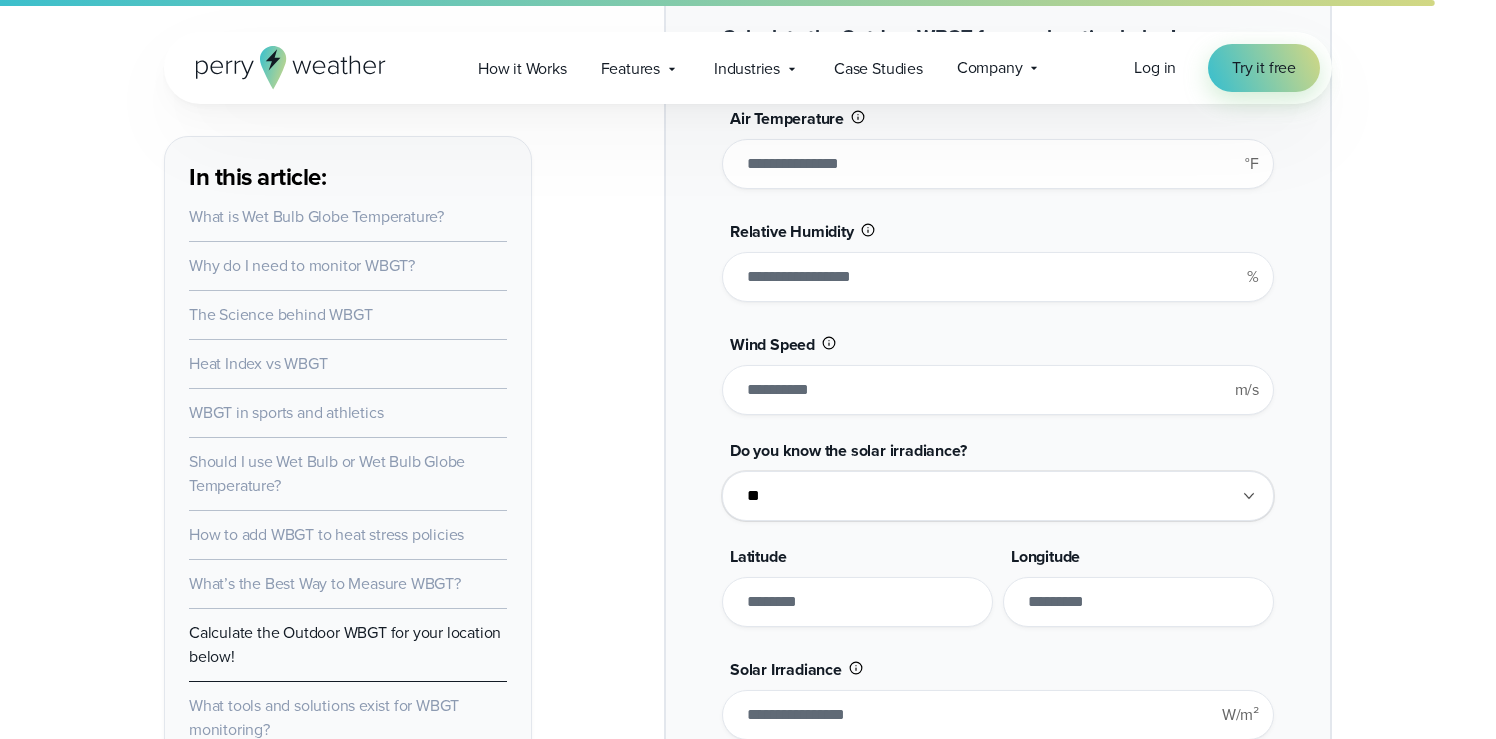 scroll, scrollTop: 9721, scrollLeft: 0, axis: vertical 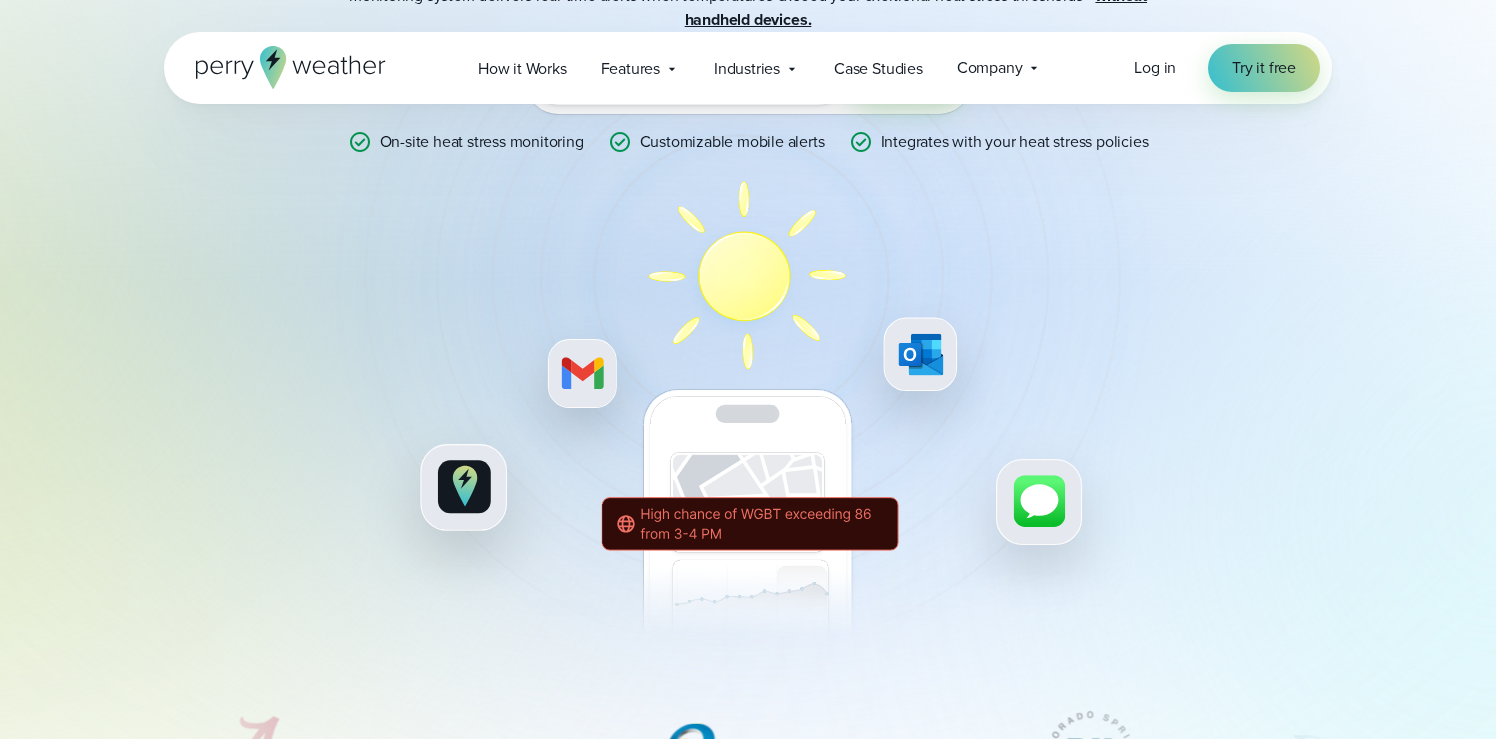 click on "Heat Stress Monitoring and Alert System
On-site WBGT and heat index monitoring.  Real time alerts.
Automate compliance with indoor and outdoor heat stress standards. Perry Weather’s on-site WBGT and Heat Index monitoring system delivers real-time alerts when temperatures exceed your exertional heat stress thresholds— without handheld devices.
Try it out with a free two-week trial. Start today. utm_campaign utm_content utm_medium utm_source utm_term
Try it free
On-site heat stress monitoring
Customizable mobile alerts" at bounding box center [748, 208] 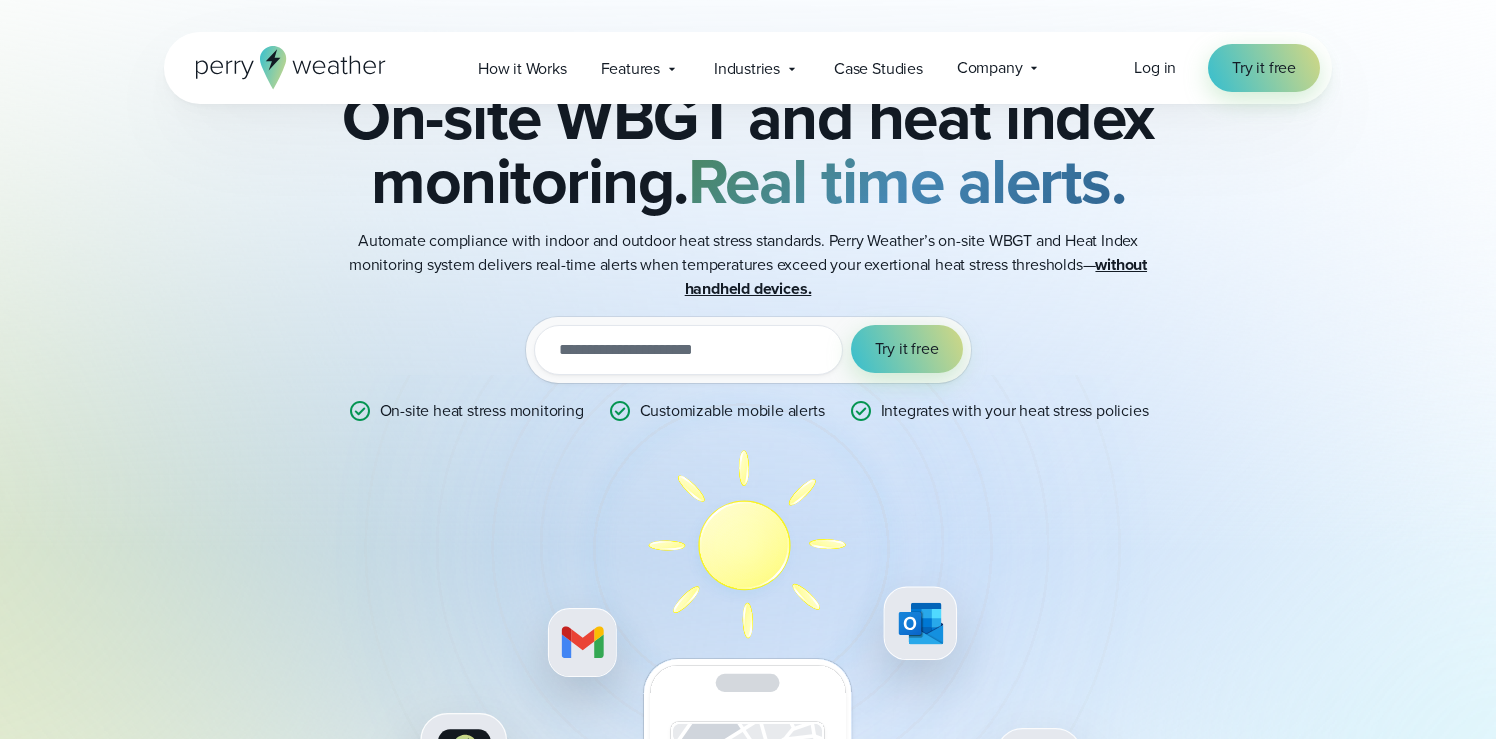 scroll, scrollTop: 0, scrollLeft: 0, axis: both 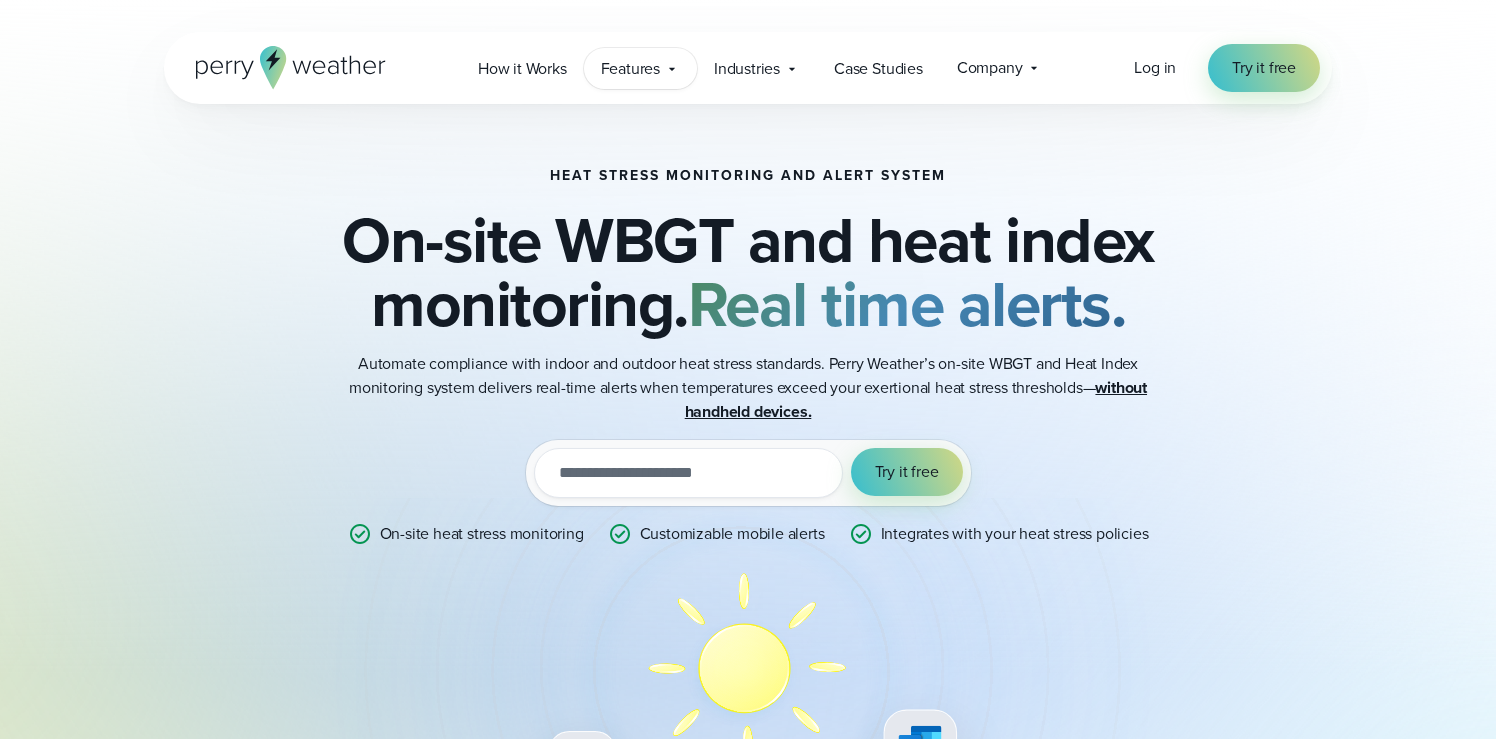 click on "Features" at bounding box center [630, 69] 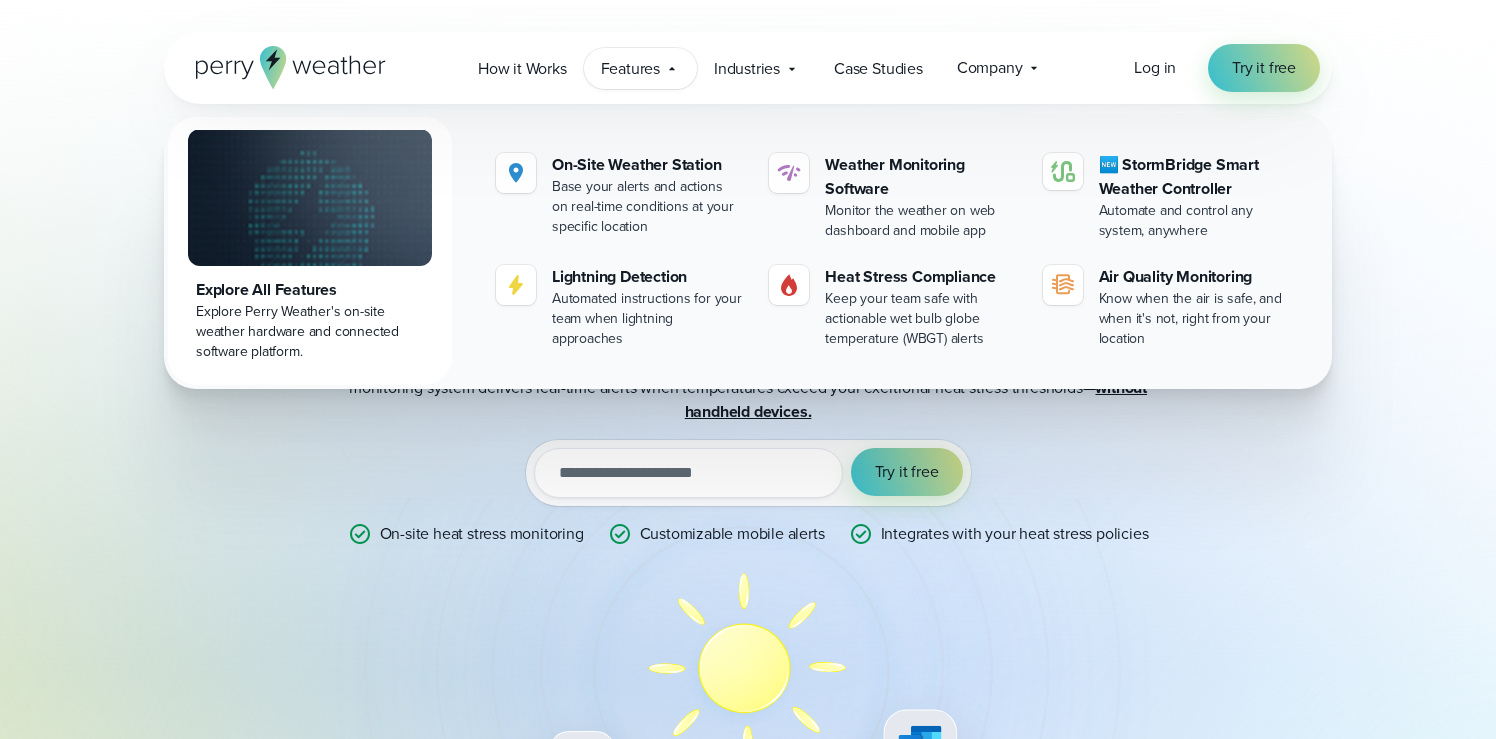 click on "Features" at bounding box center [630, 69] 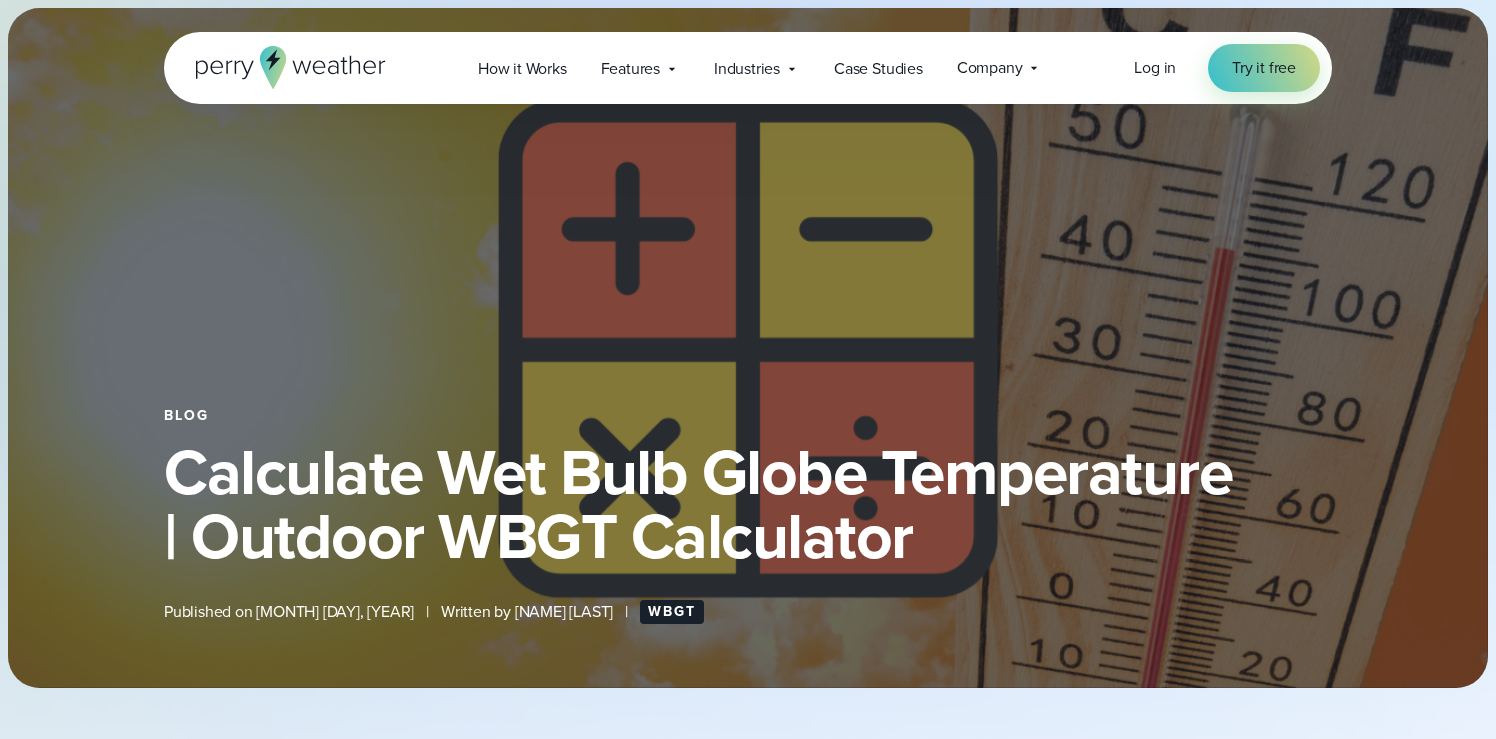 select on "***" 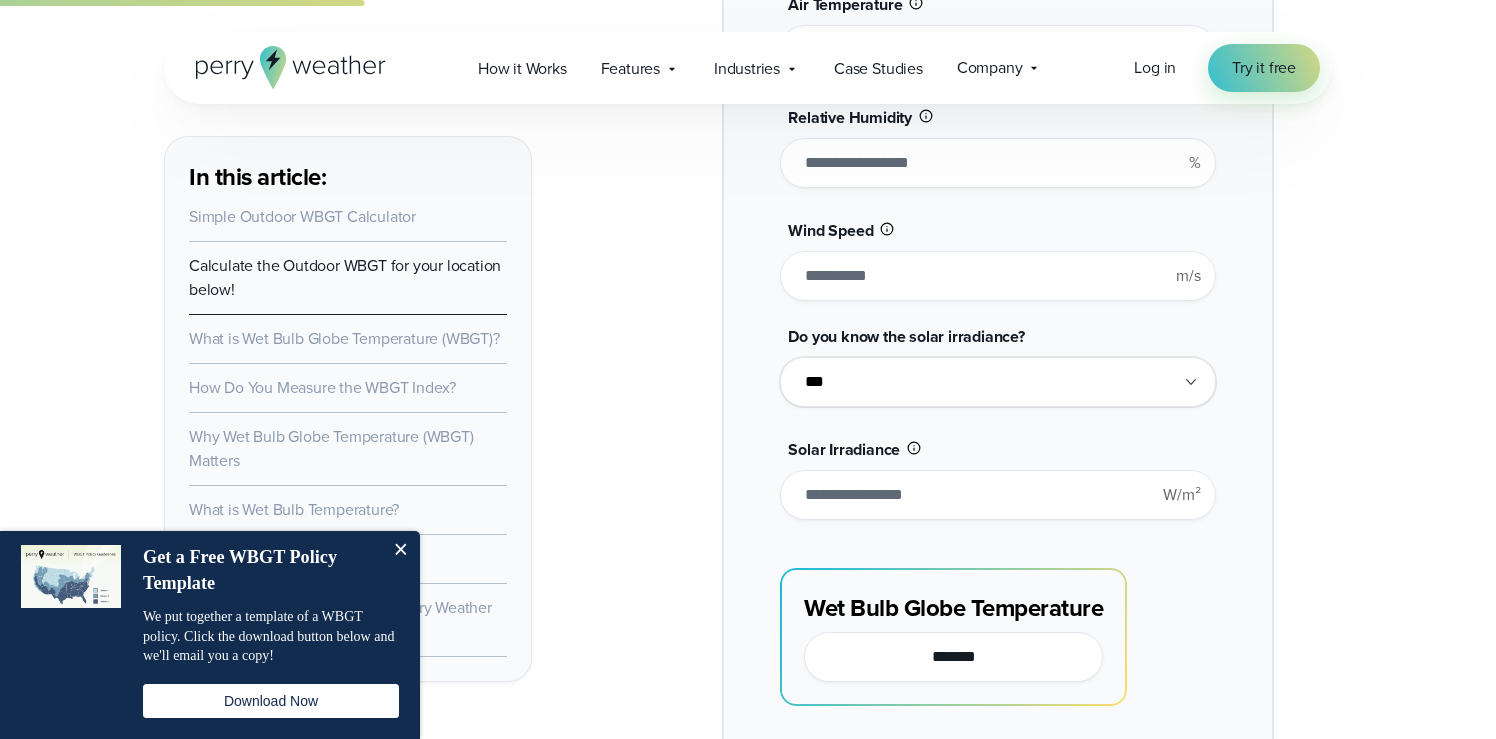 scroll, scrollTop: 1832, scrollLeft: 0, axis: vertical 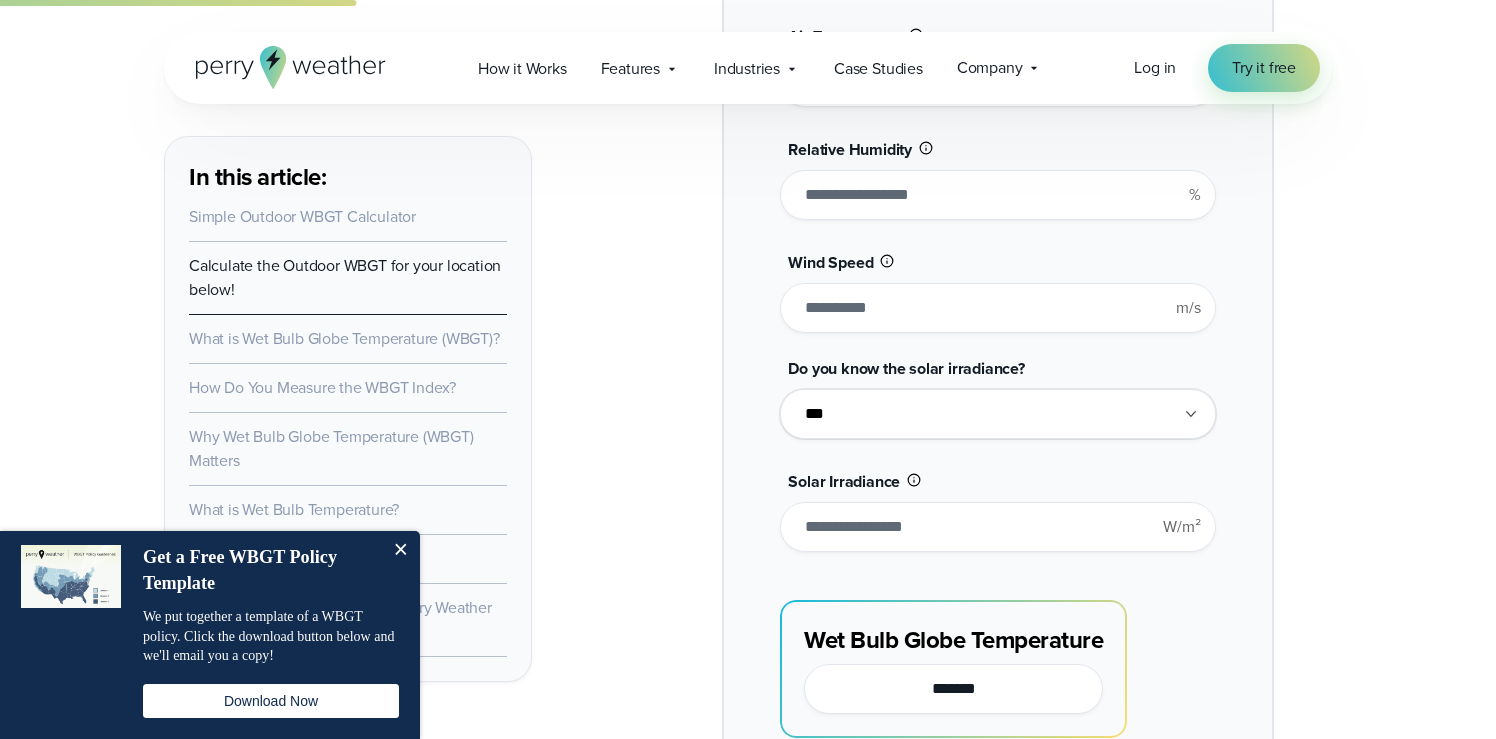 click on "**********" at bounding box center [997, 414] 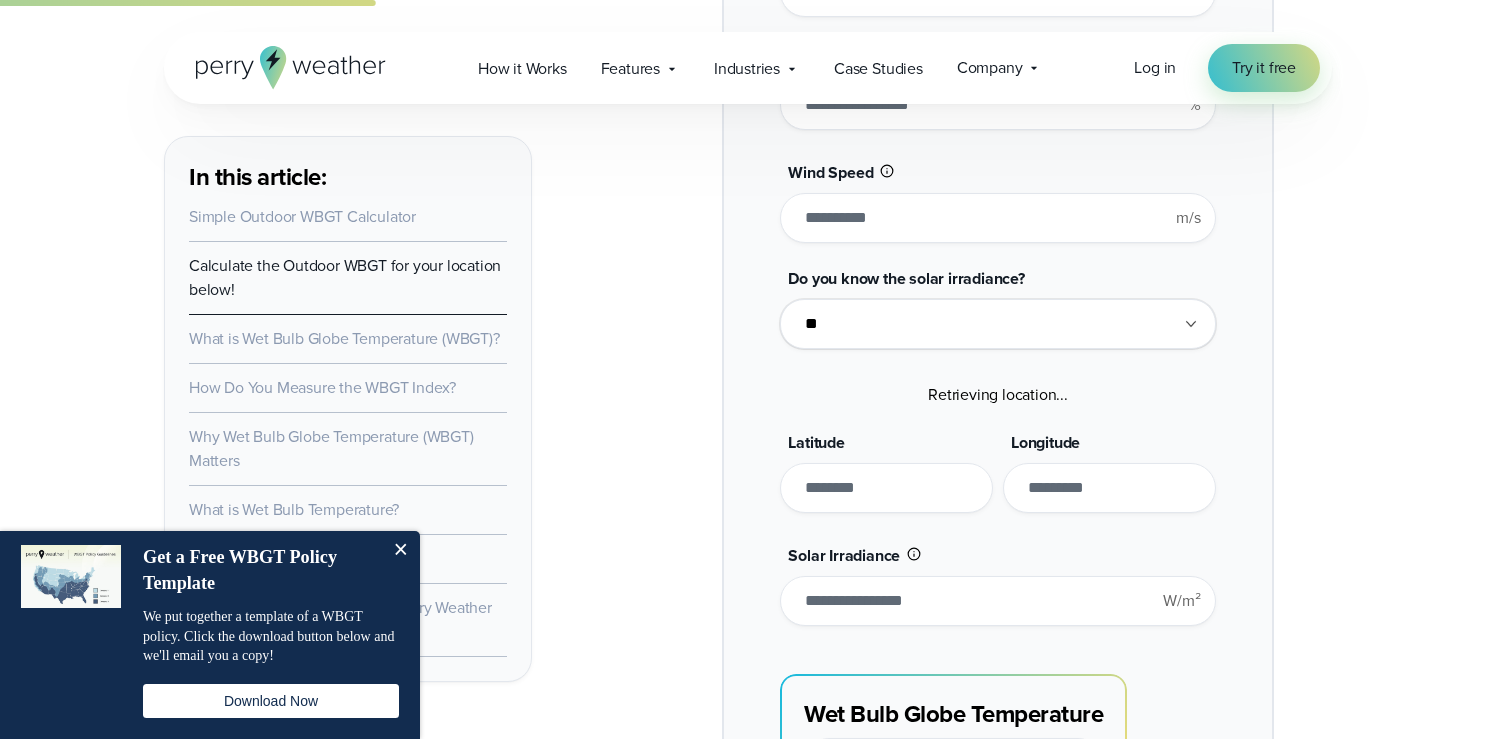 scroll, scrollTop: 1941, scrollLeft: 0, axis: vertical 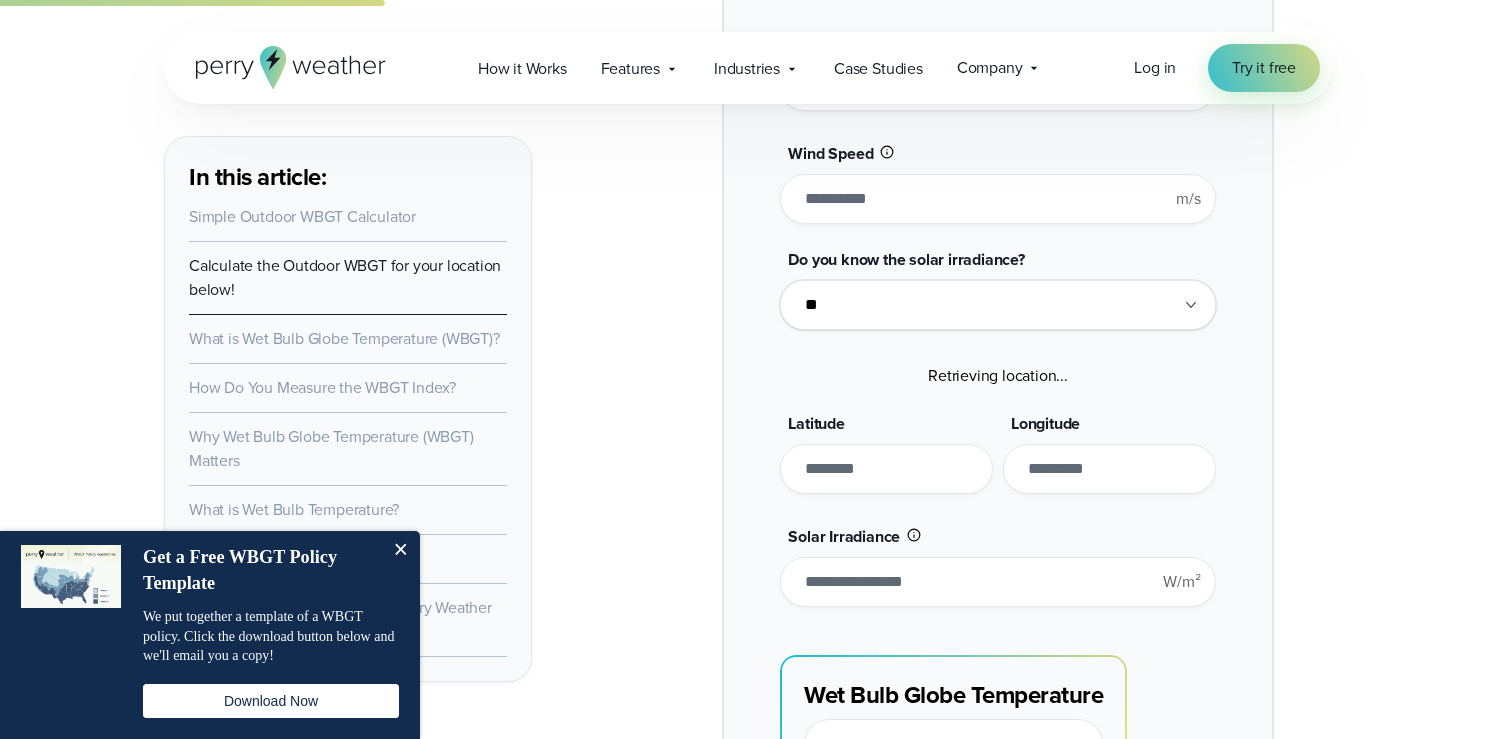 type on "*******" 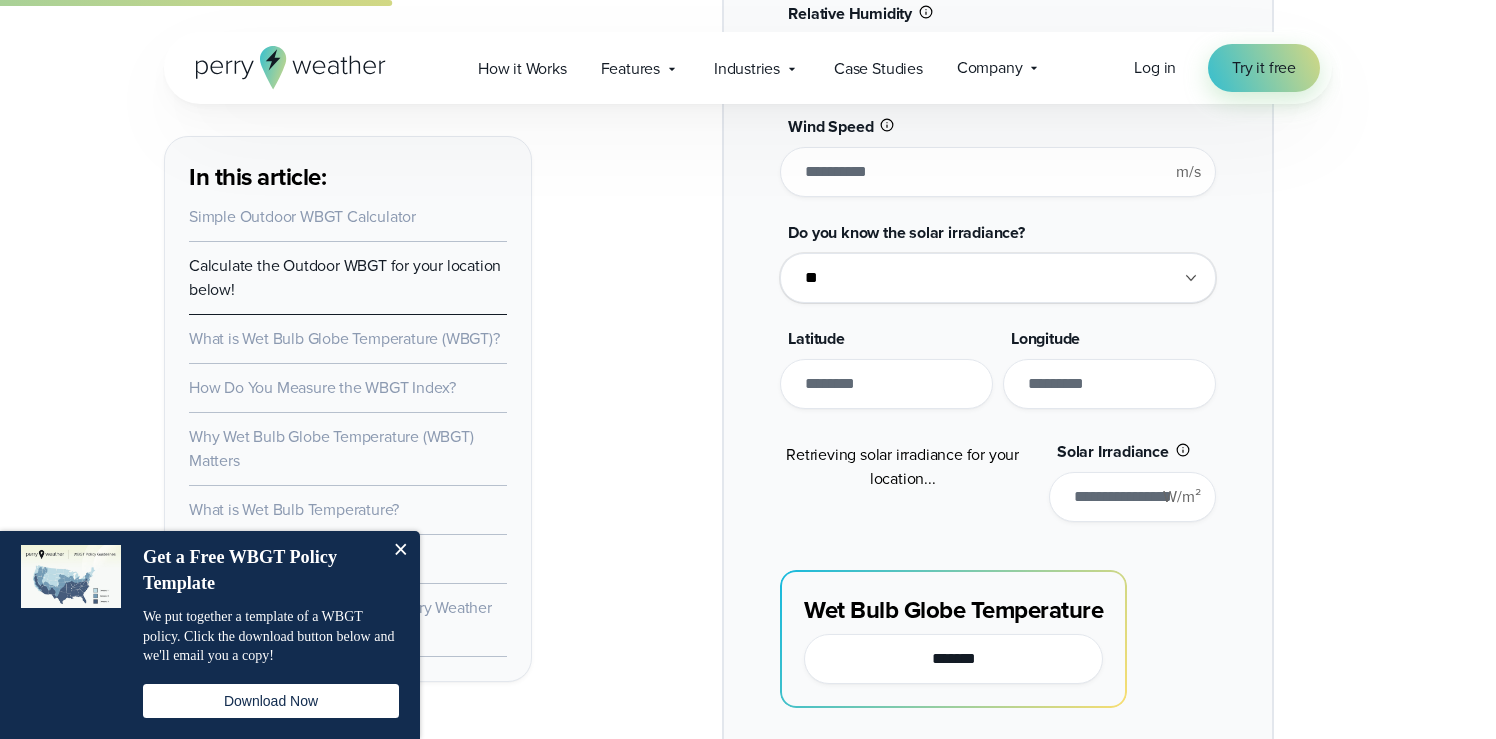 scroll, scrollTop: 1985, scrollLeft: 0, axis: vertical 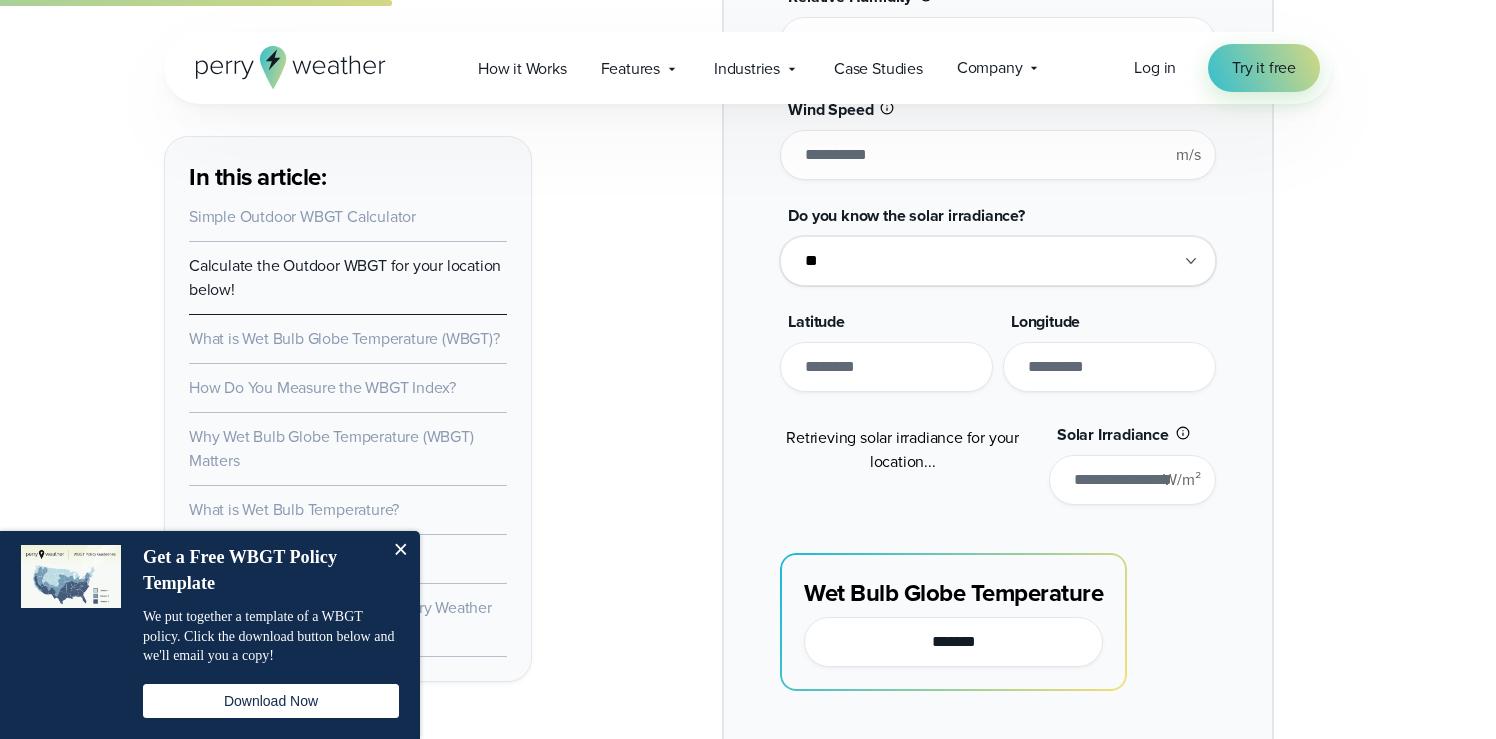 type on "*" 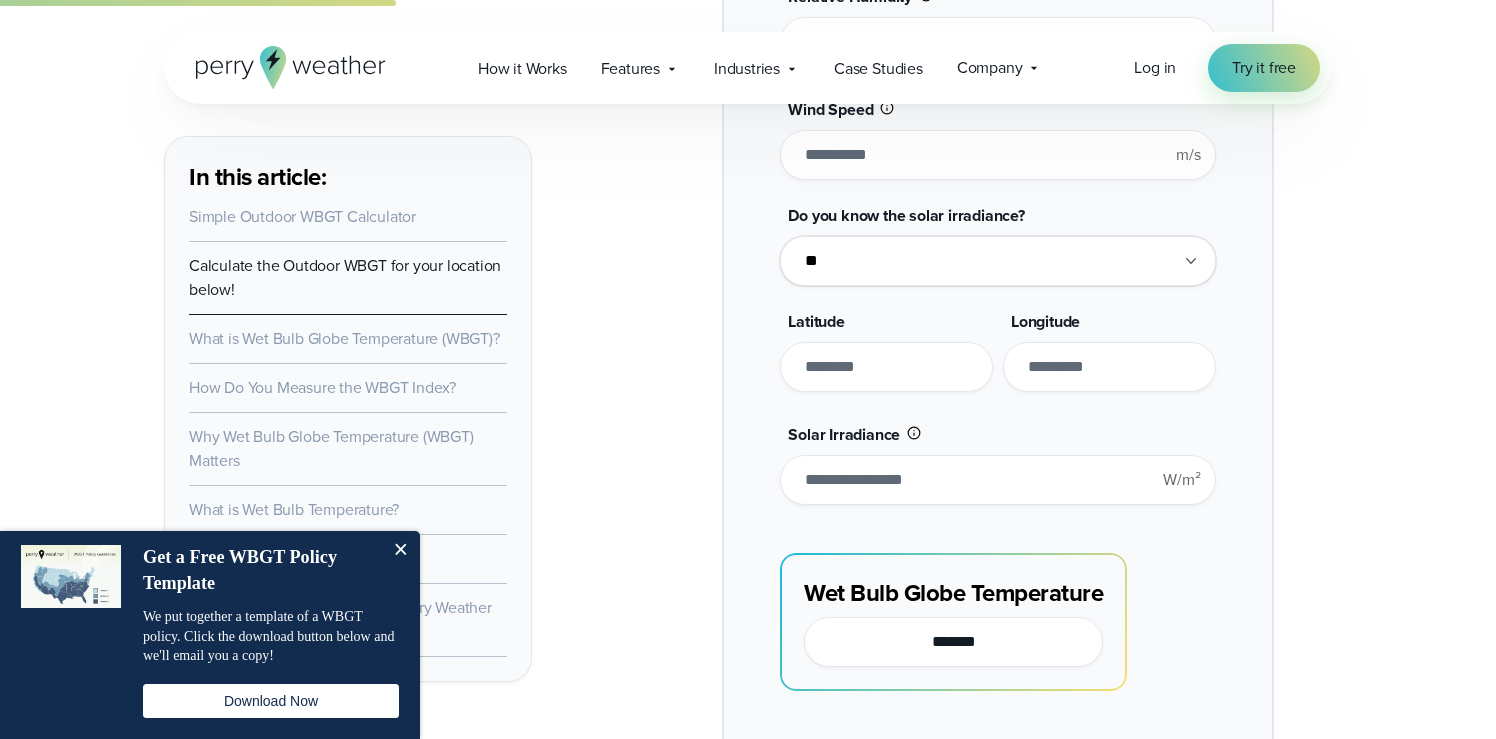 type on "*******" 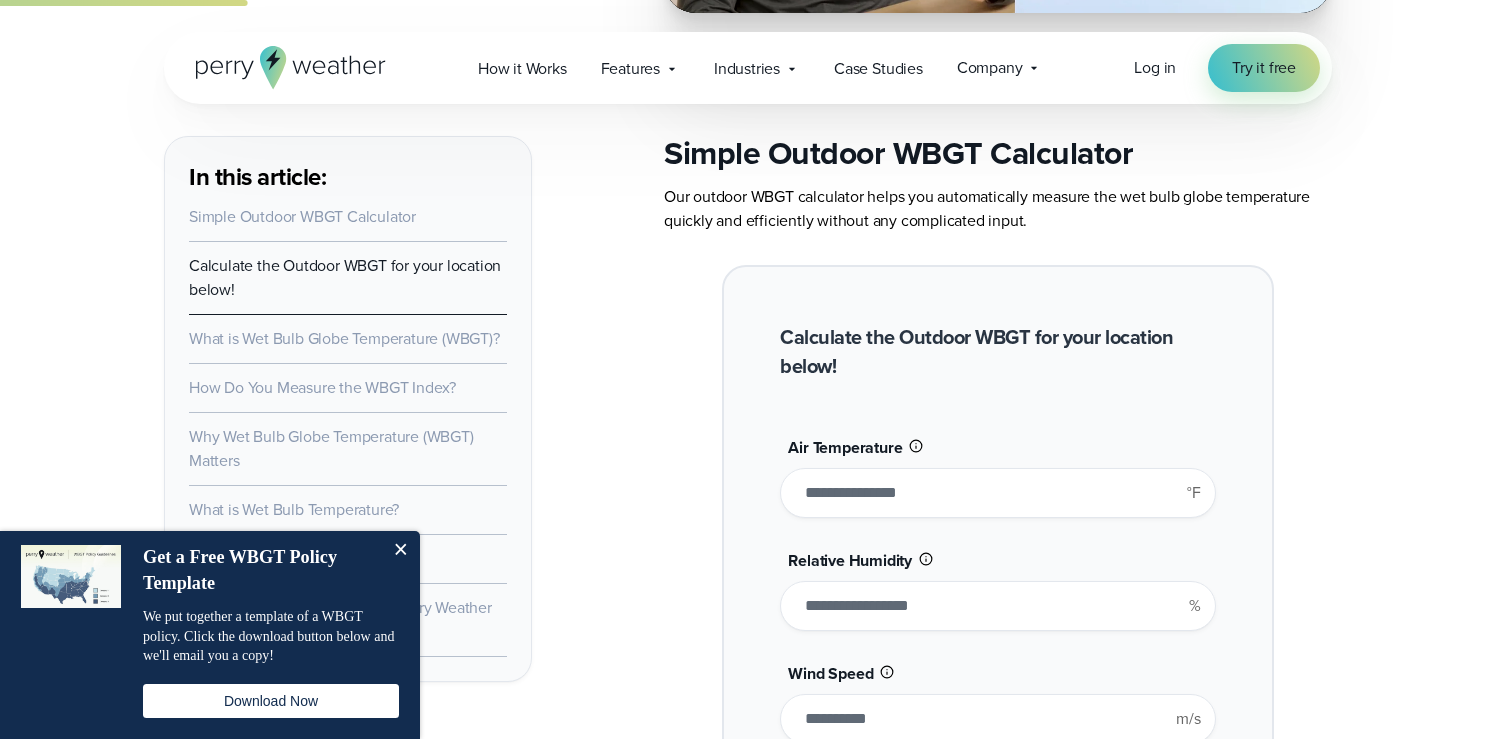 scroll, scrollTop: 1420, scrollLeft: 0, axis: vertical 